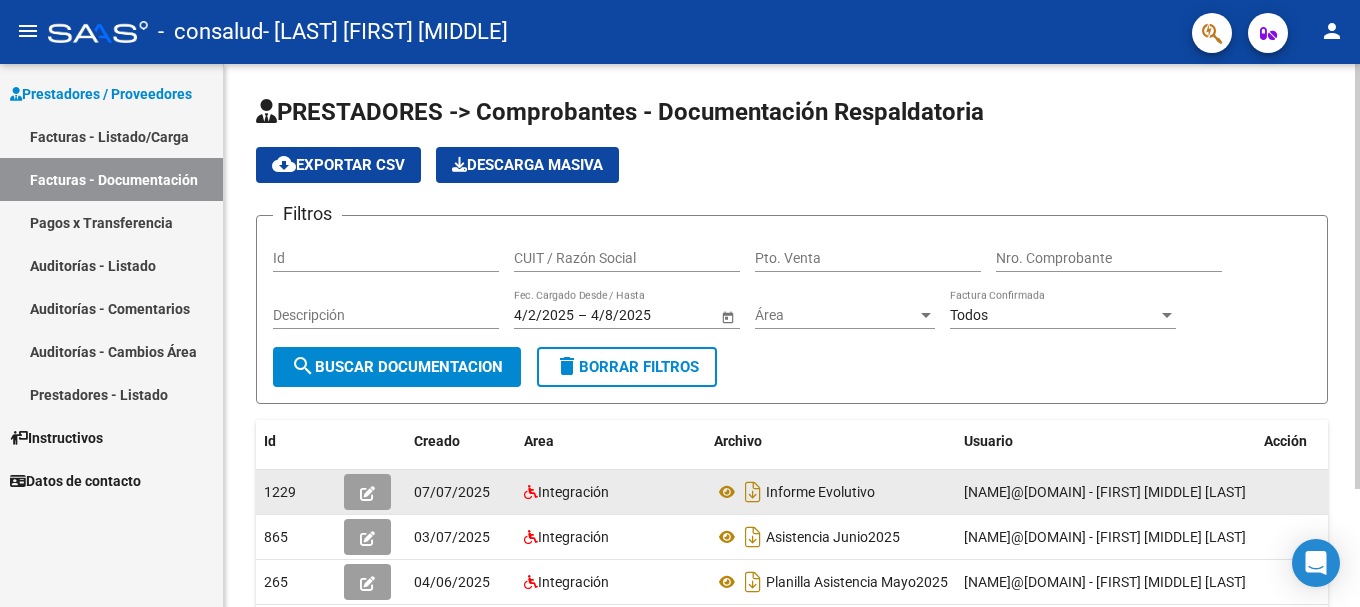 scroll, scrollTop: 0, scrollLeft: 0, axis: both 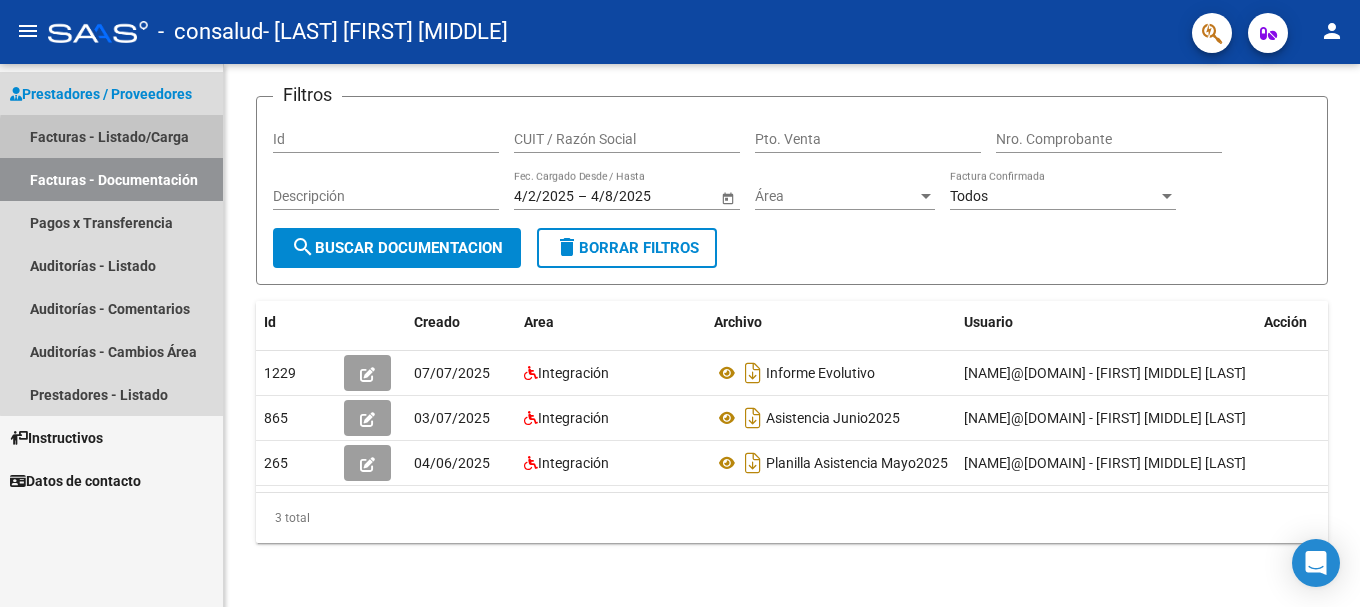 click on "Facturas - Listado/Carga" at bounding box center [111, 136] 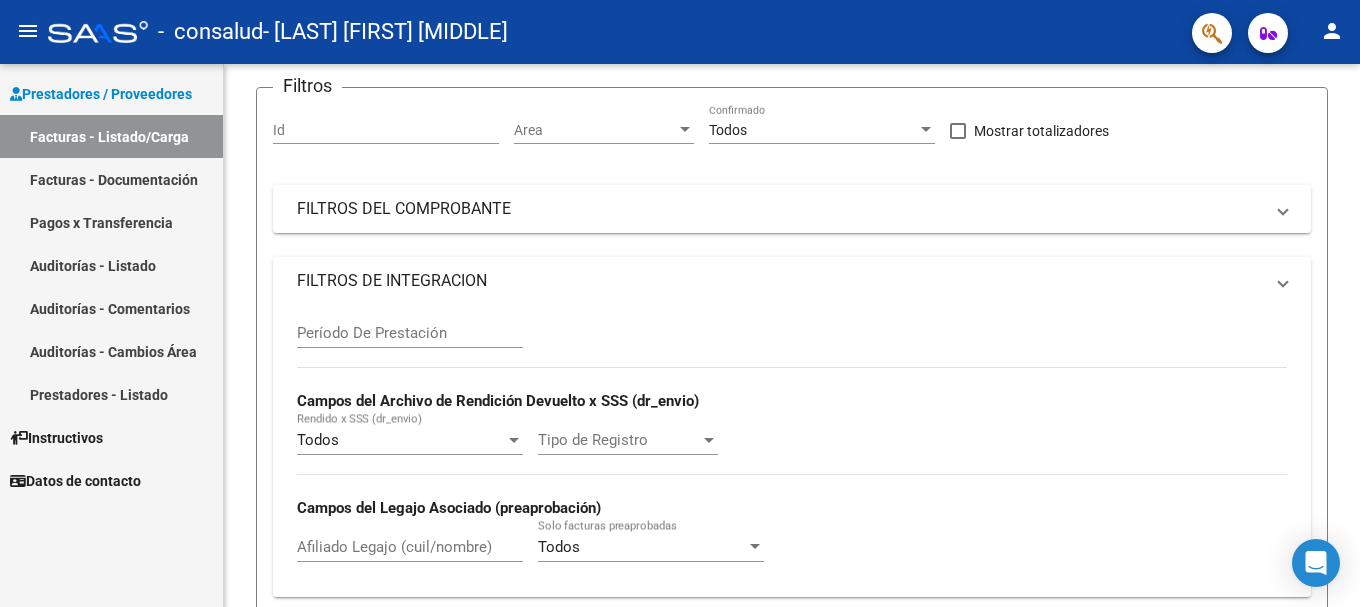 scroll, scrollTop: 0, scrollLeft: 0, axis: both 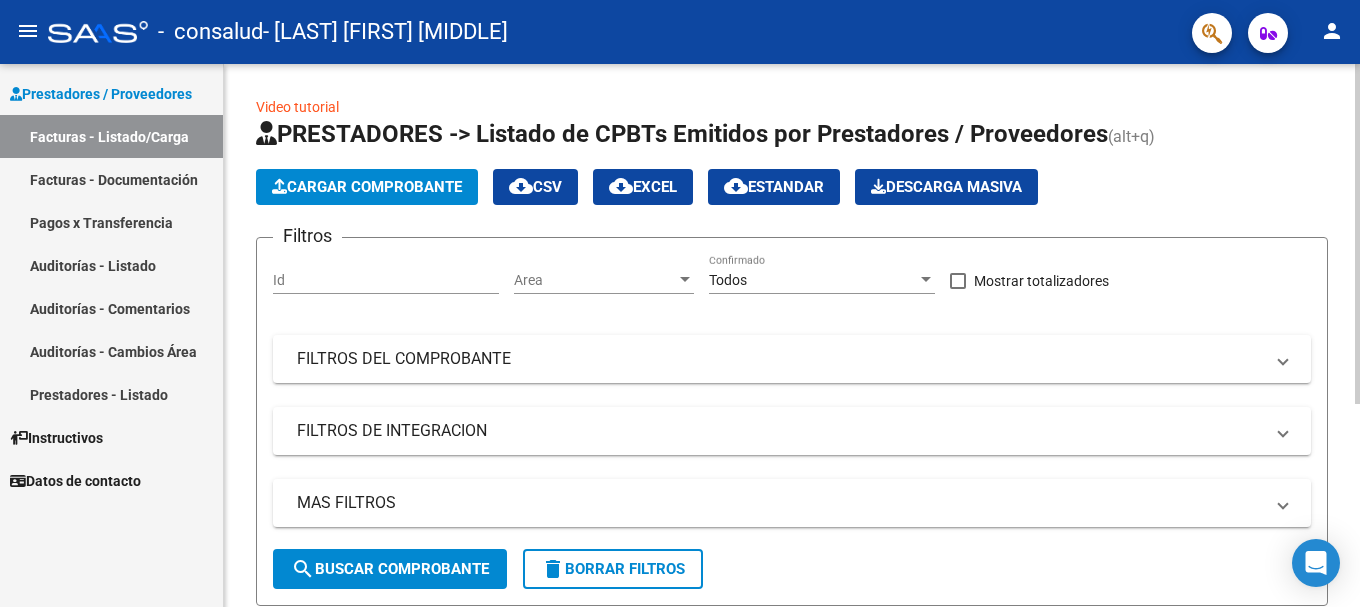 click on "Cargar Comprobante" 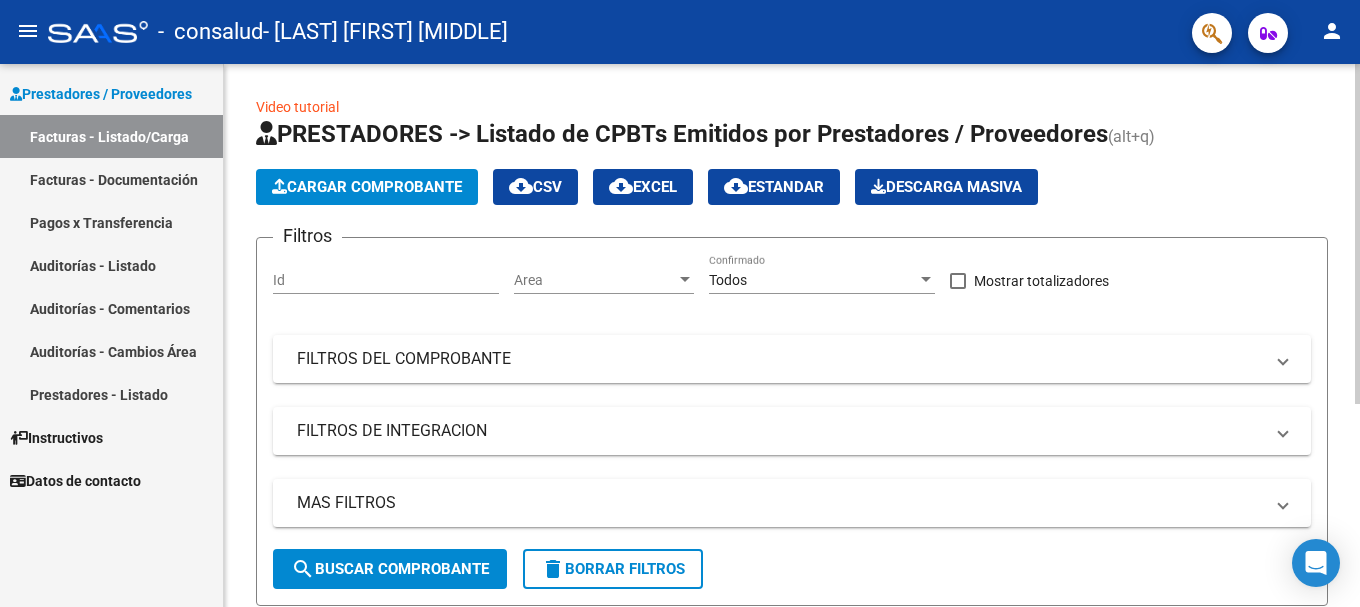 click on "Id" 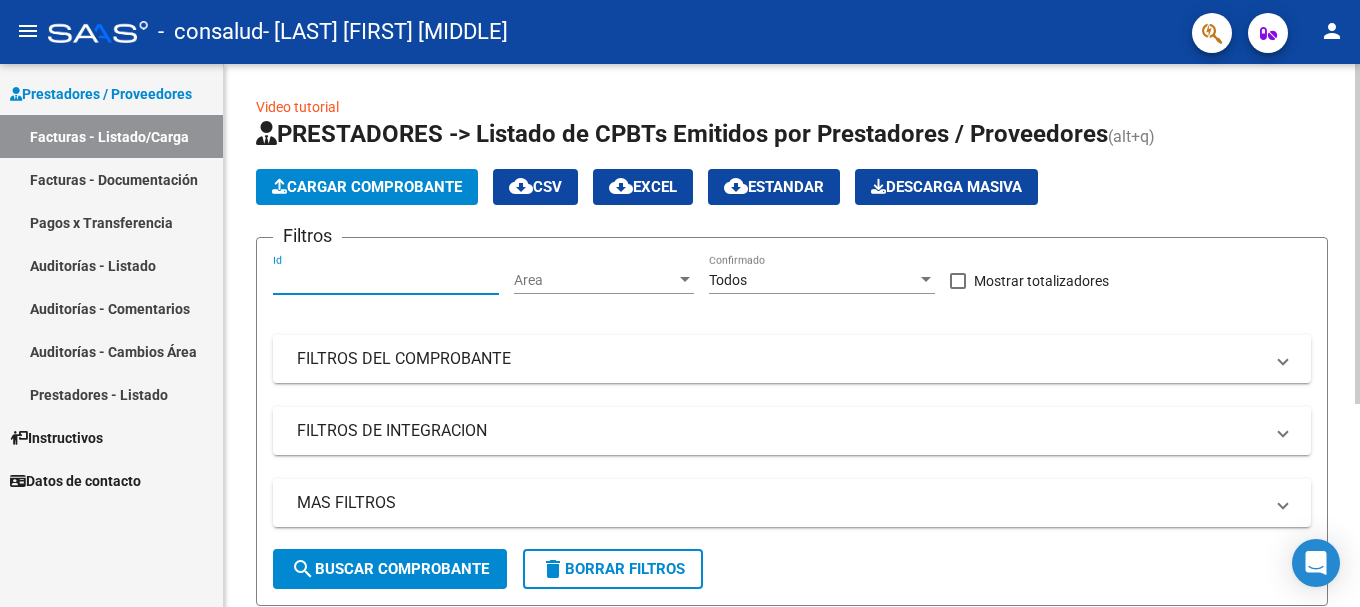 click on "Id" at bounding box center [386, 280] 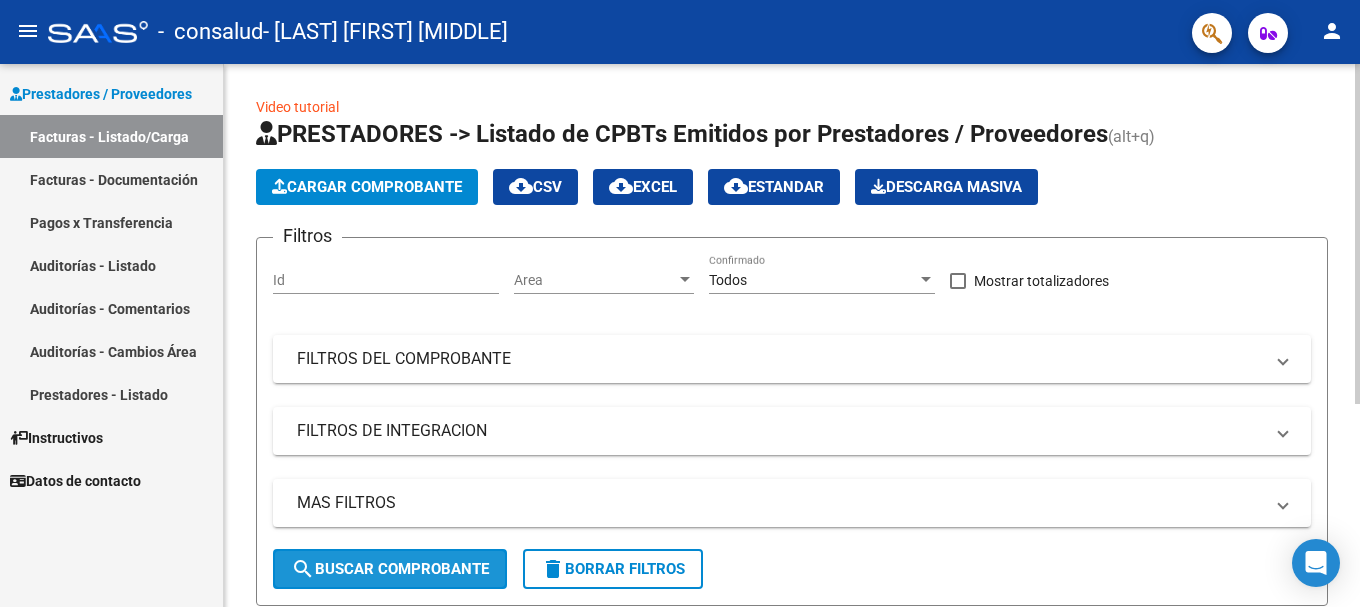 click on "search  Buscar Comprobante" 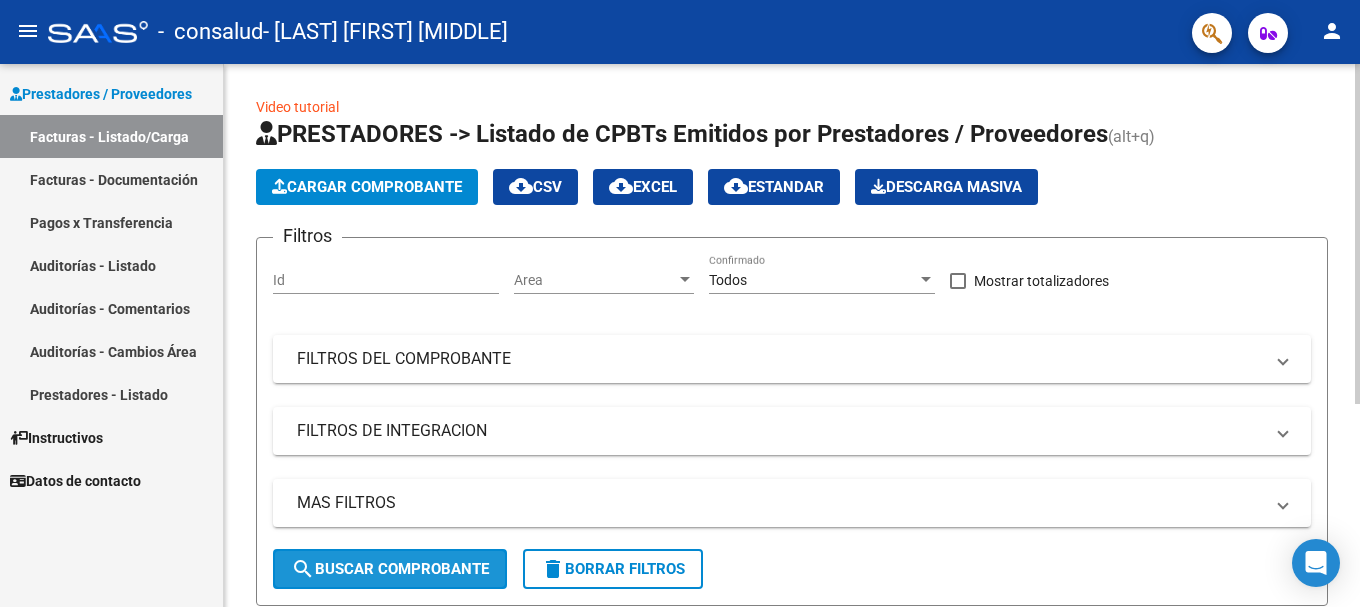 click on "search  Buscar Comprobante" 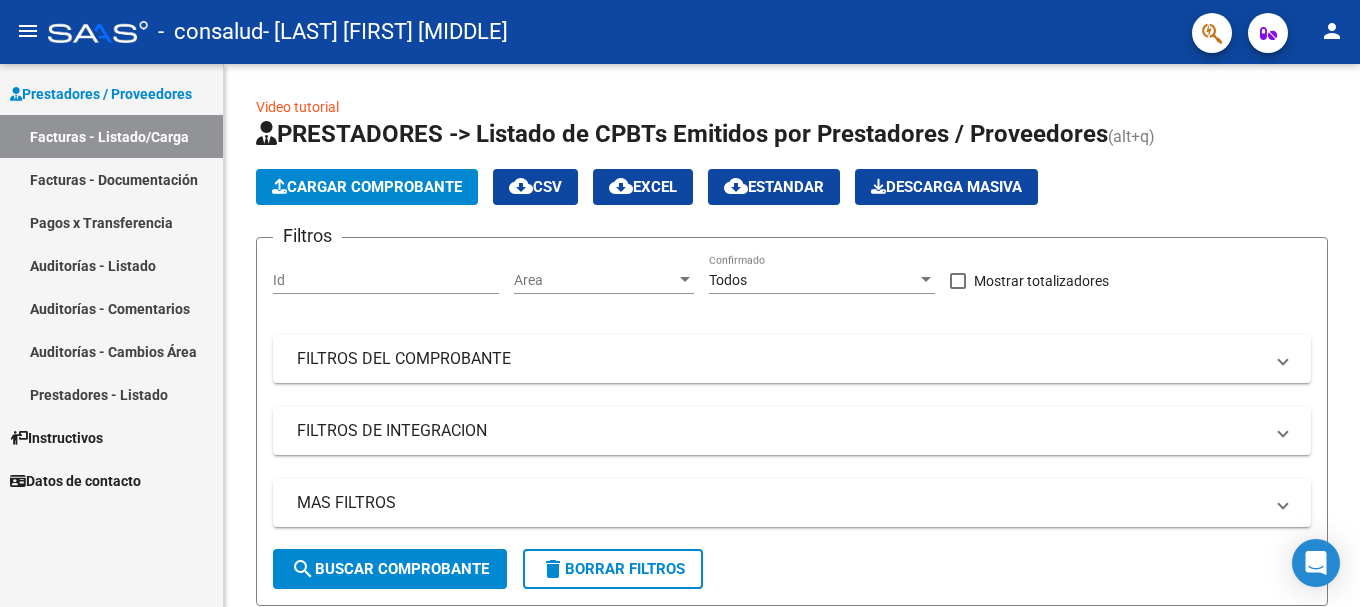 click on "Facturas - Listado/Carga" at bounding box center [111, 136] 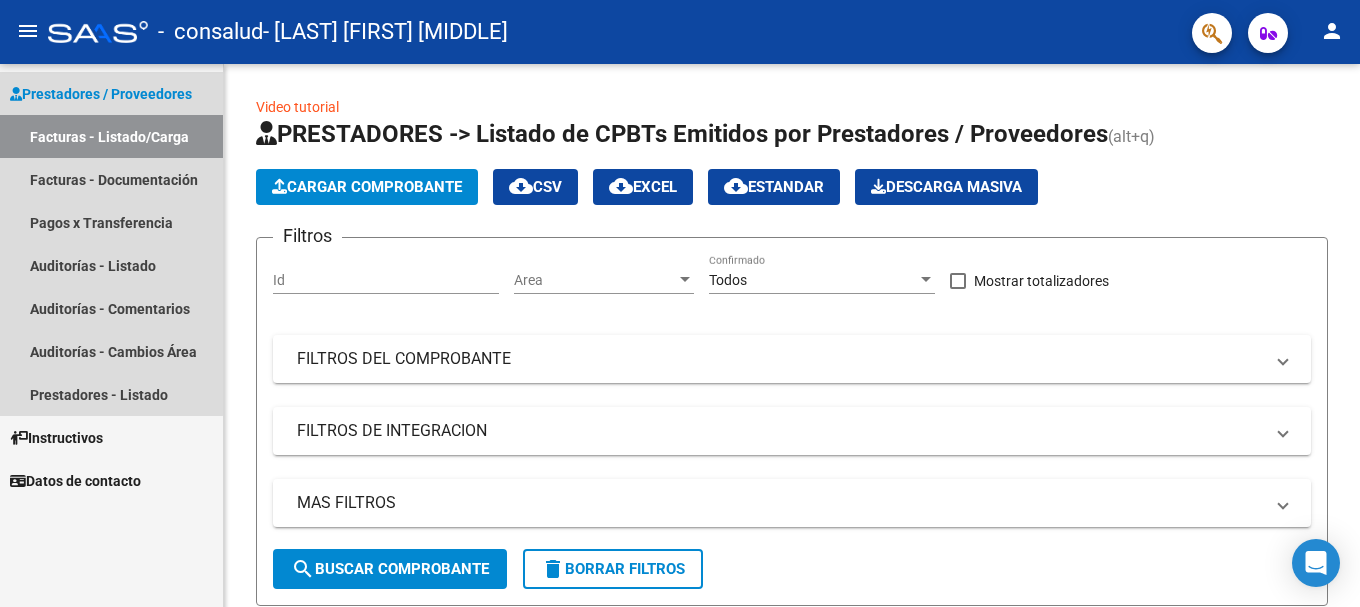 click on "Facturas - Listado/Carga" at bounding box center [111, 136] 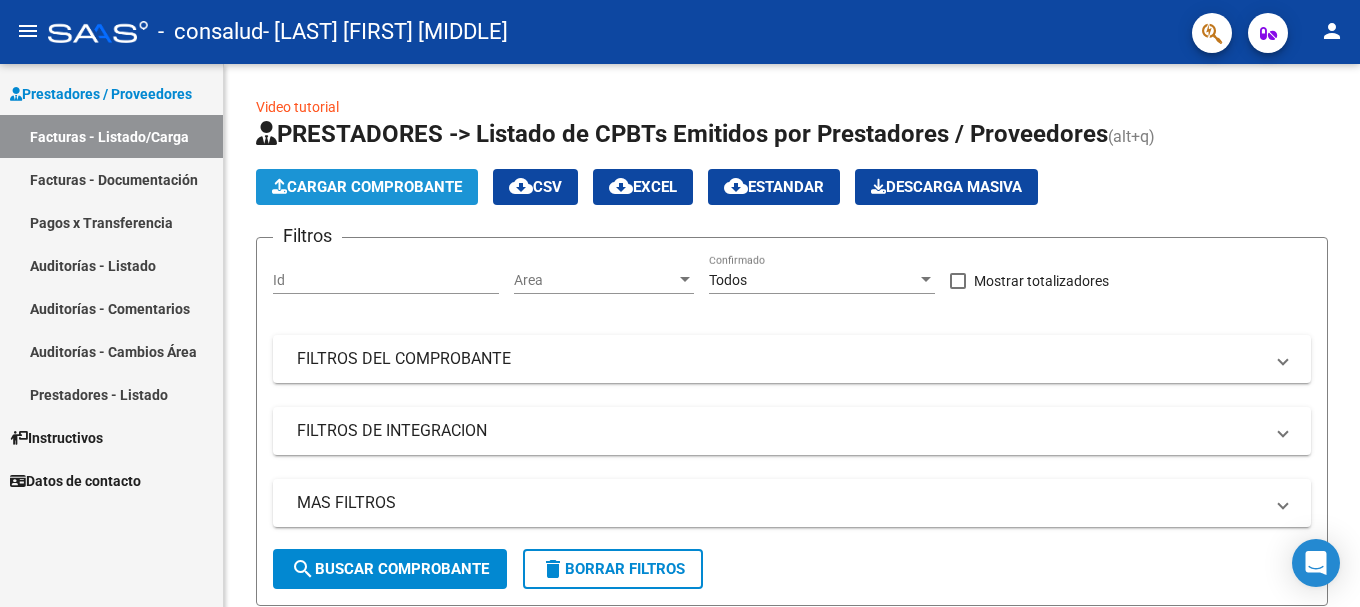 click on "Cargar Comprobante" 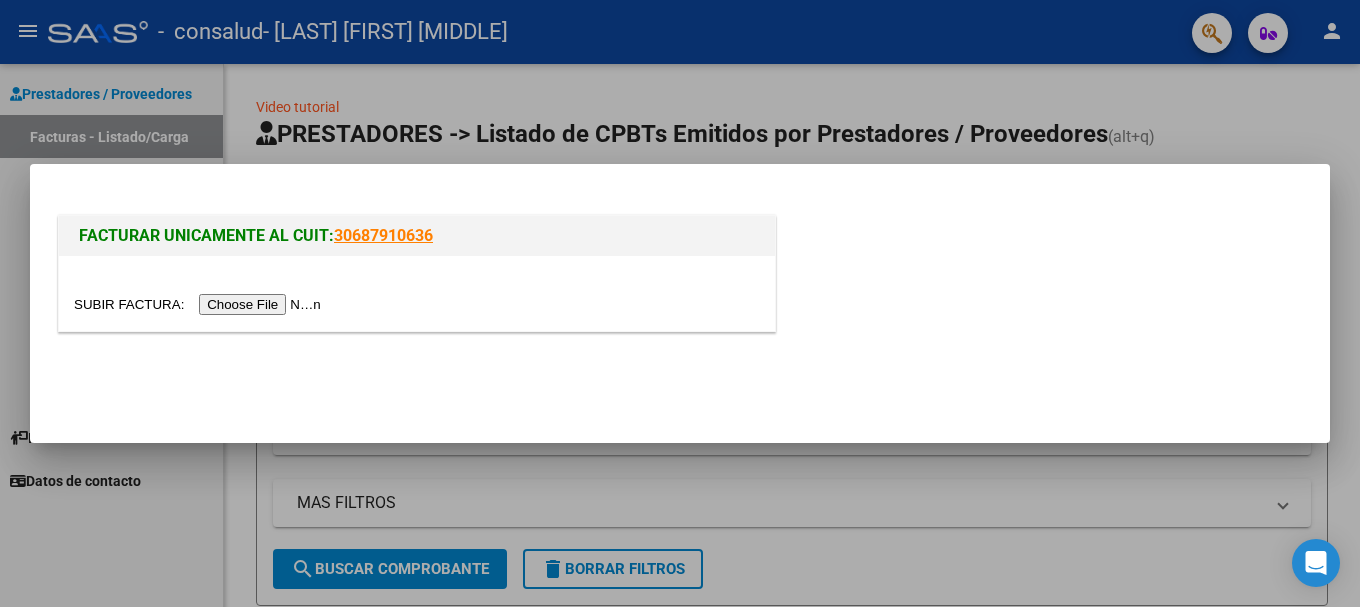 click at bounding box center (200, 304) 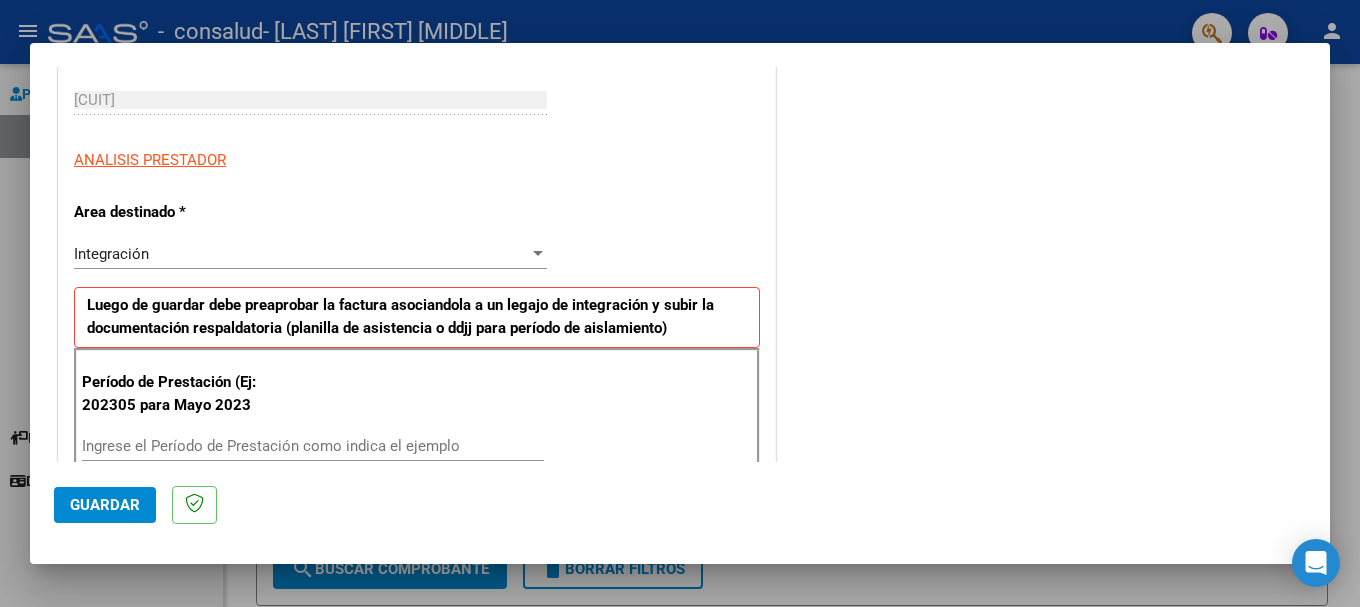 scroll, scrollTop: 100, scrollLeft: 0, axis: vertical 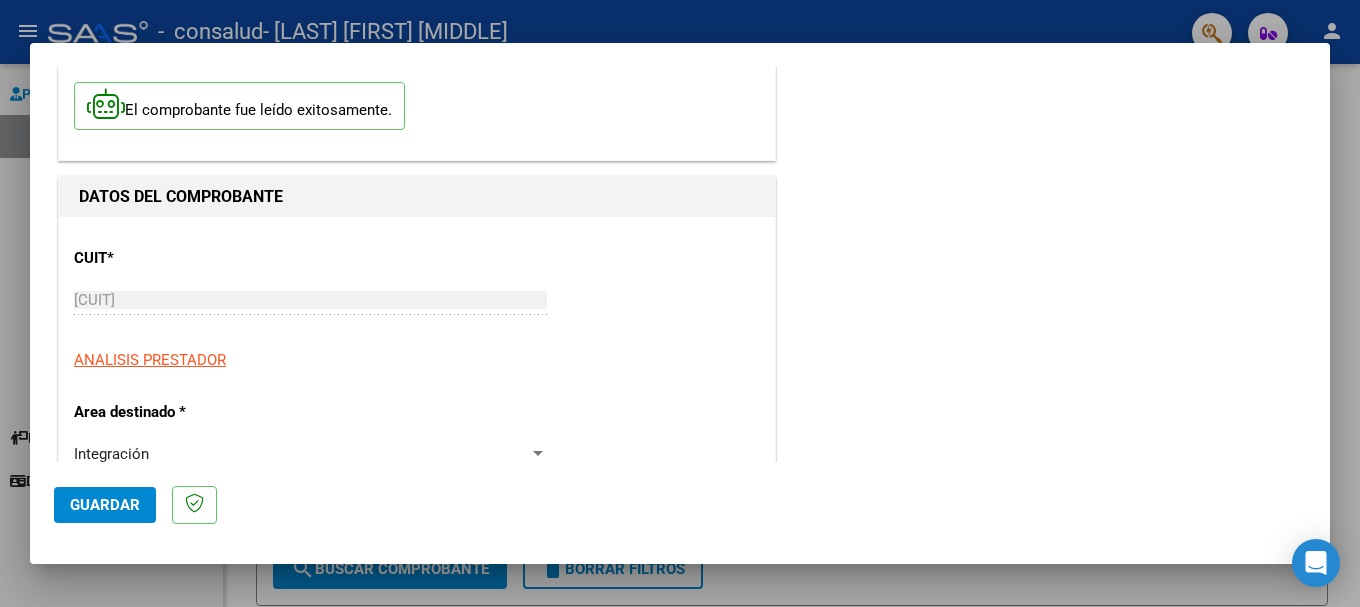 drag, startPoint x: 97, startPoint y: 301, endPoint x: 512, endPoint y: 391, distance: 424.6469 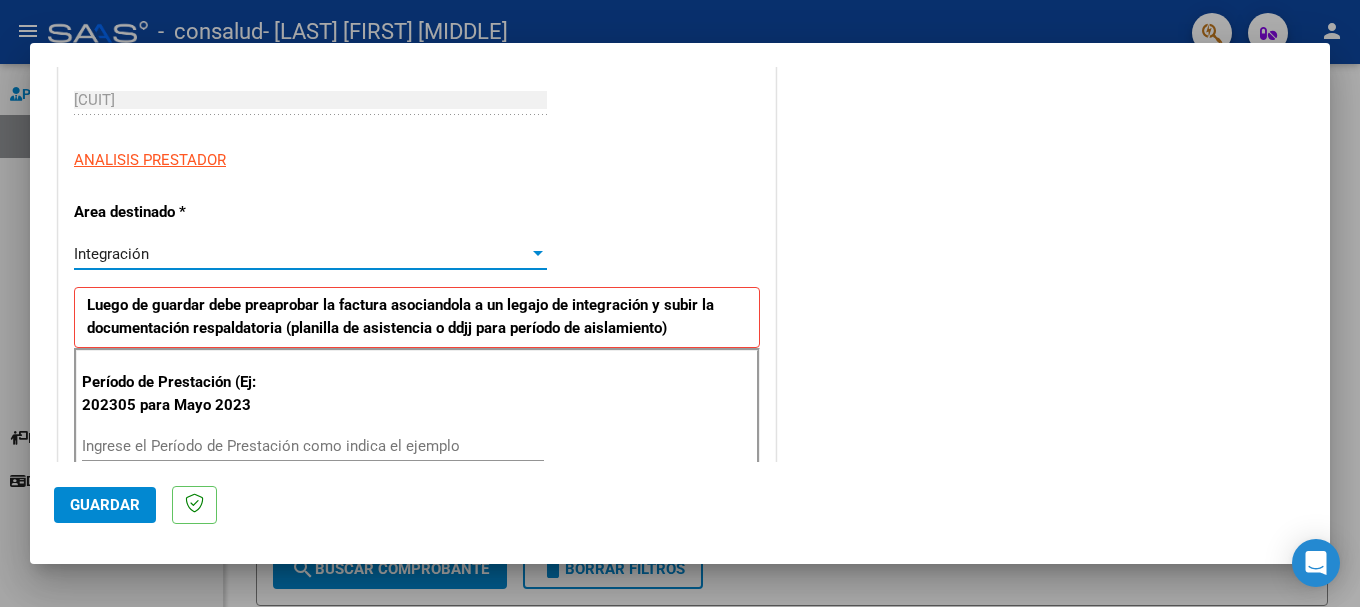 click at bounding box center [538, 253] 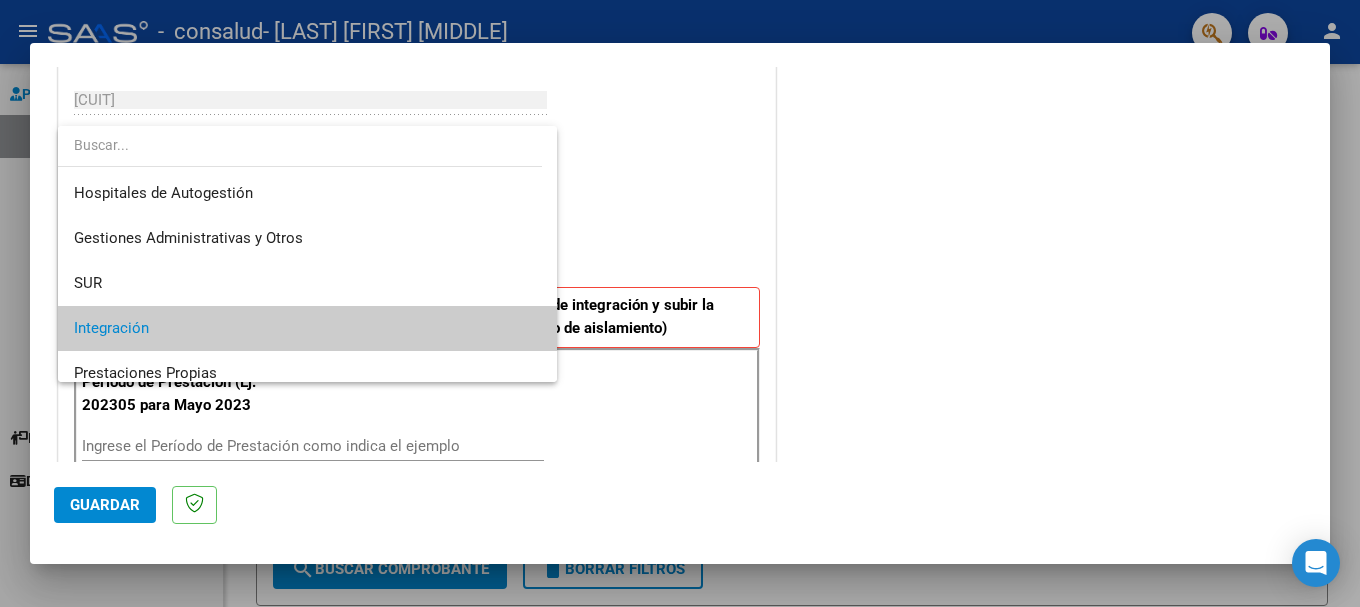 scroll, scrollTop: 75, scrollLeft: 0, axis: vertical 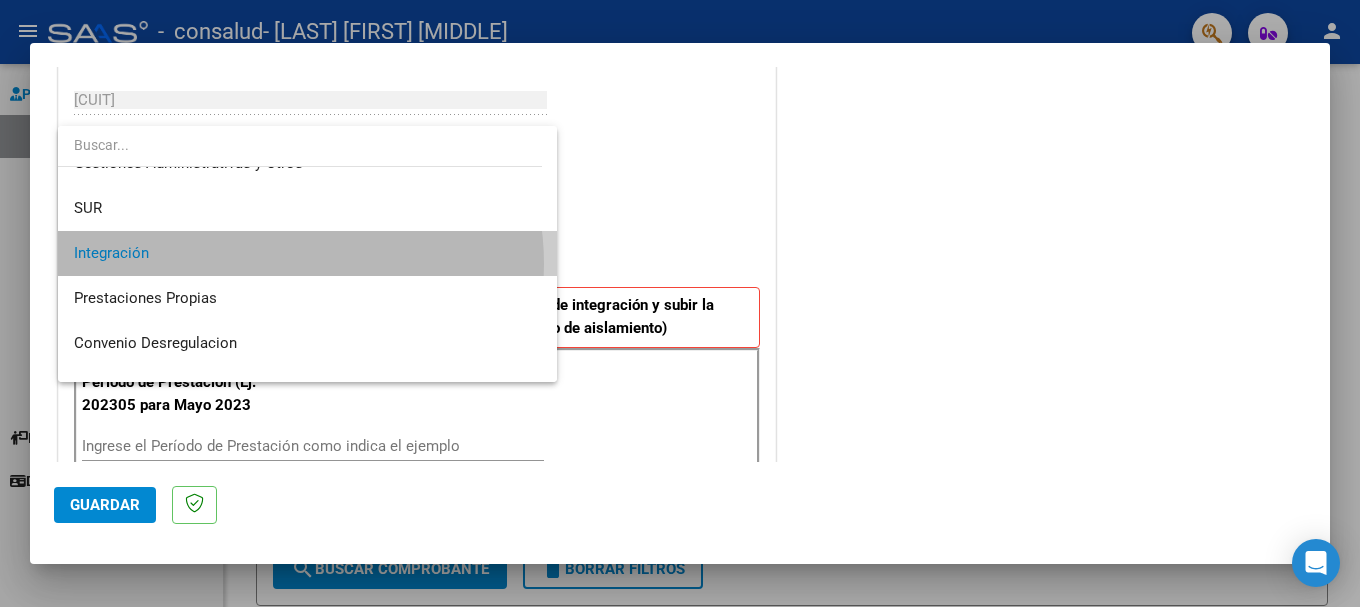 click on "Integración" at bounding box center (307, 253) 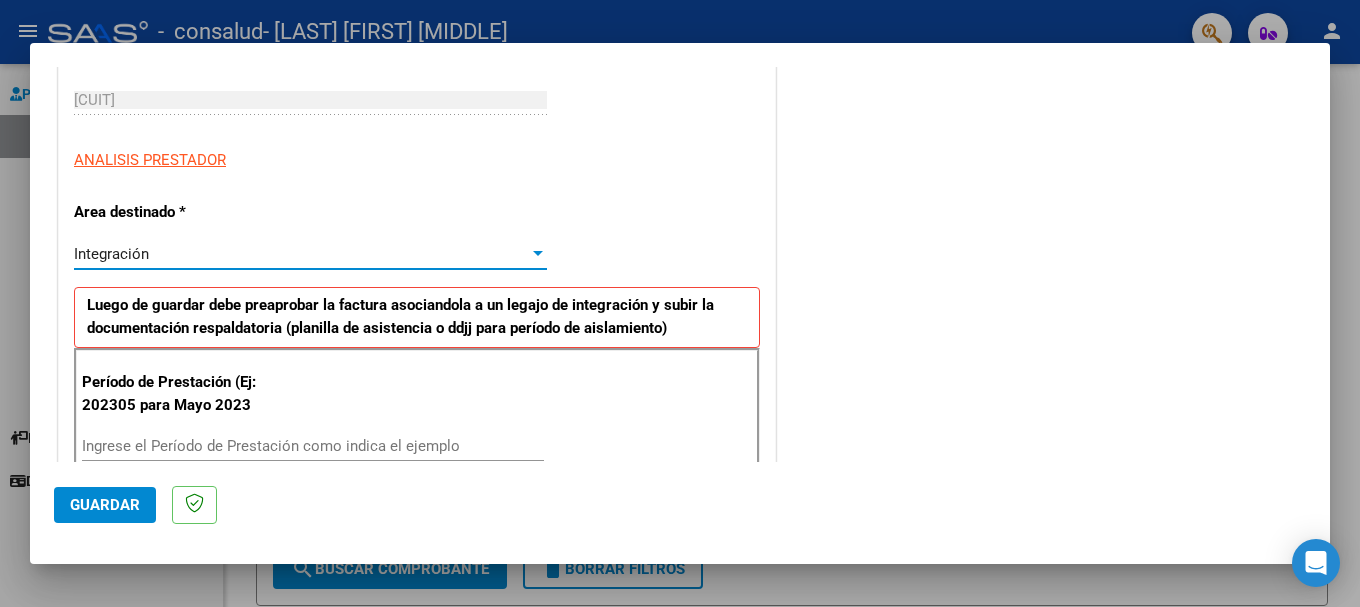 scroll, scrollTop: 0, scrollLeft: 0, axis: both 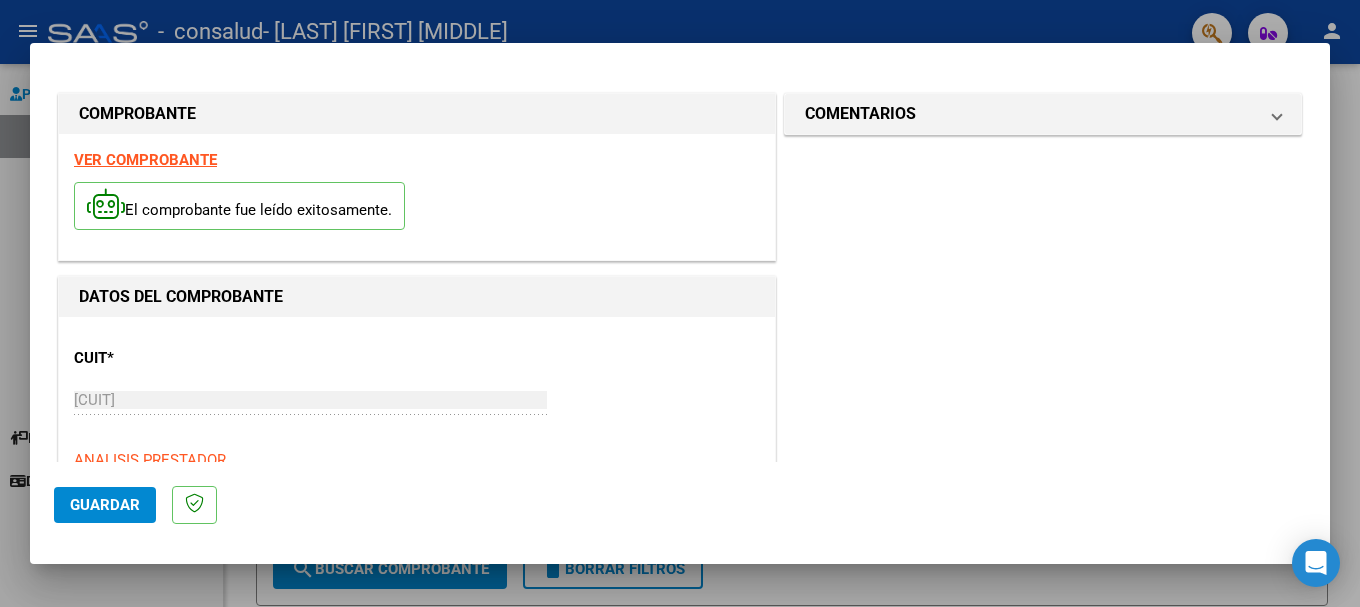 click on "[CUIT]" at bounding box center (310, 400) 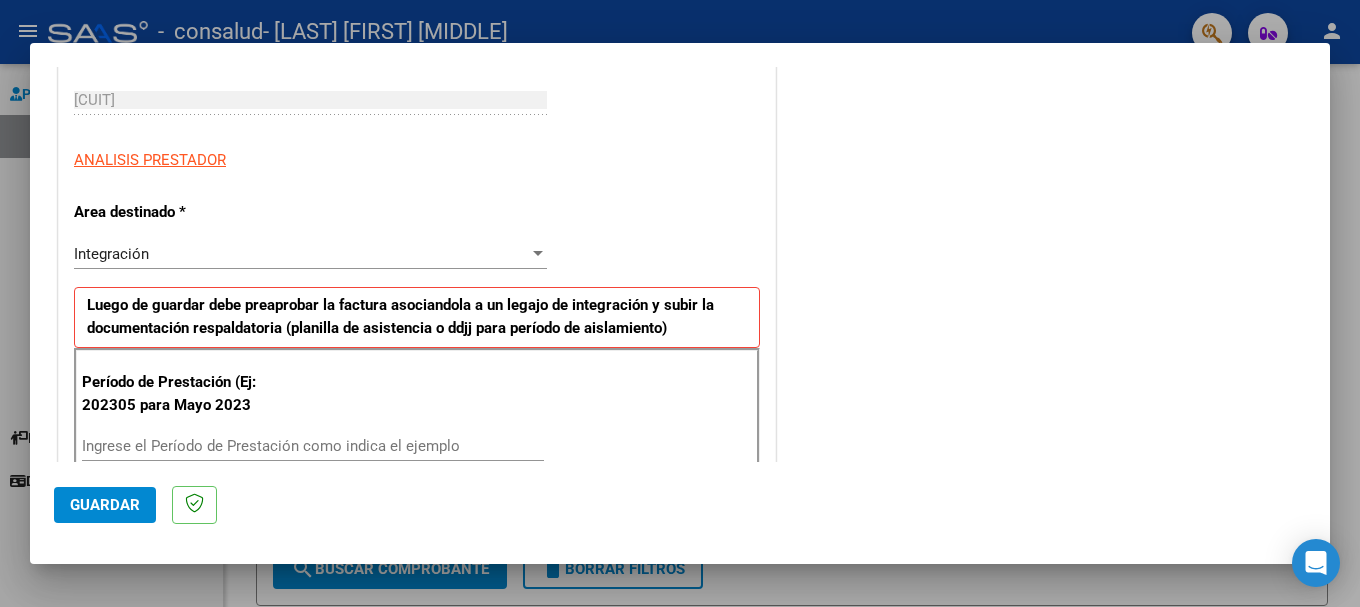 scroll, scrollTop: 500, scrollLeft: 0, axis: vertical 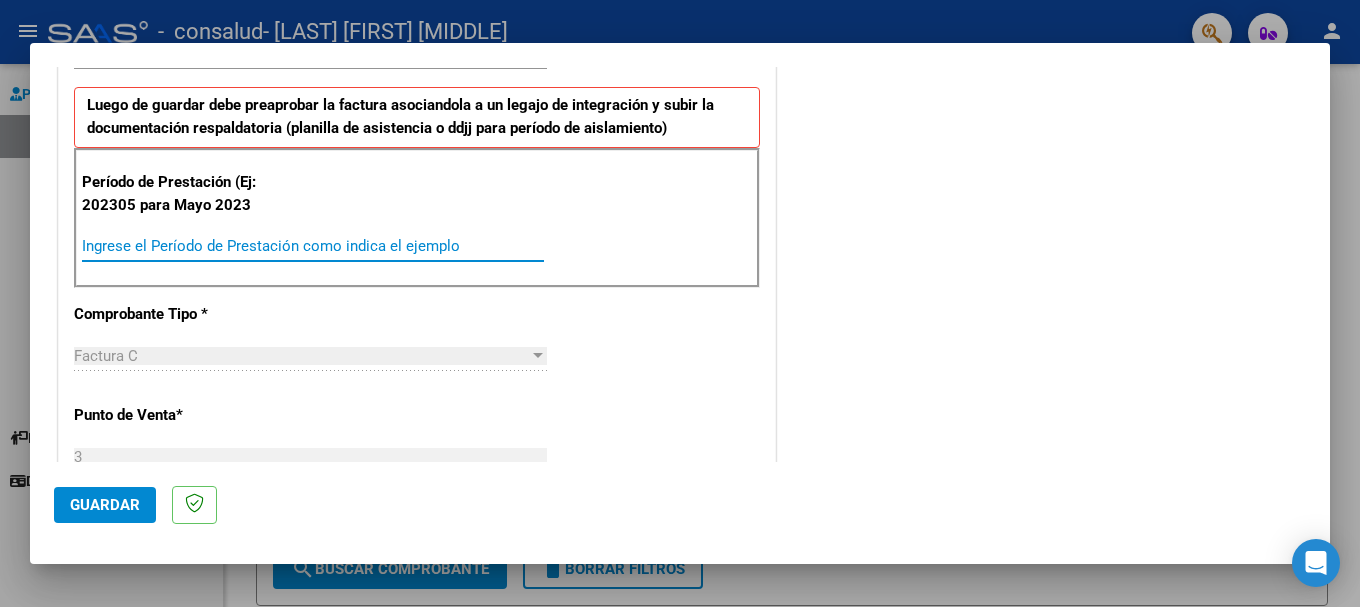 click on "Ingrese el Período de Prestación como indica el ejemplo" at bounding box center [313, 246] 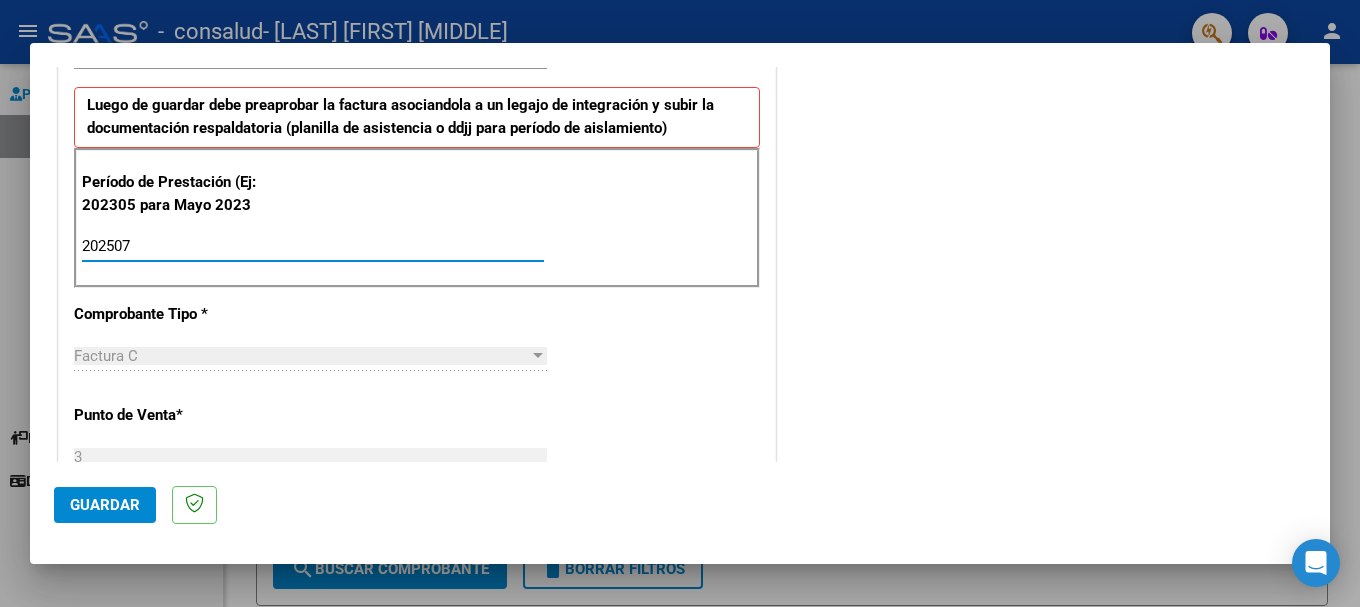 type on "202507" 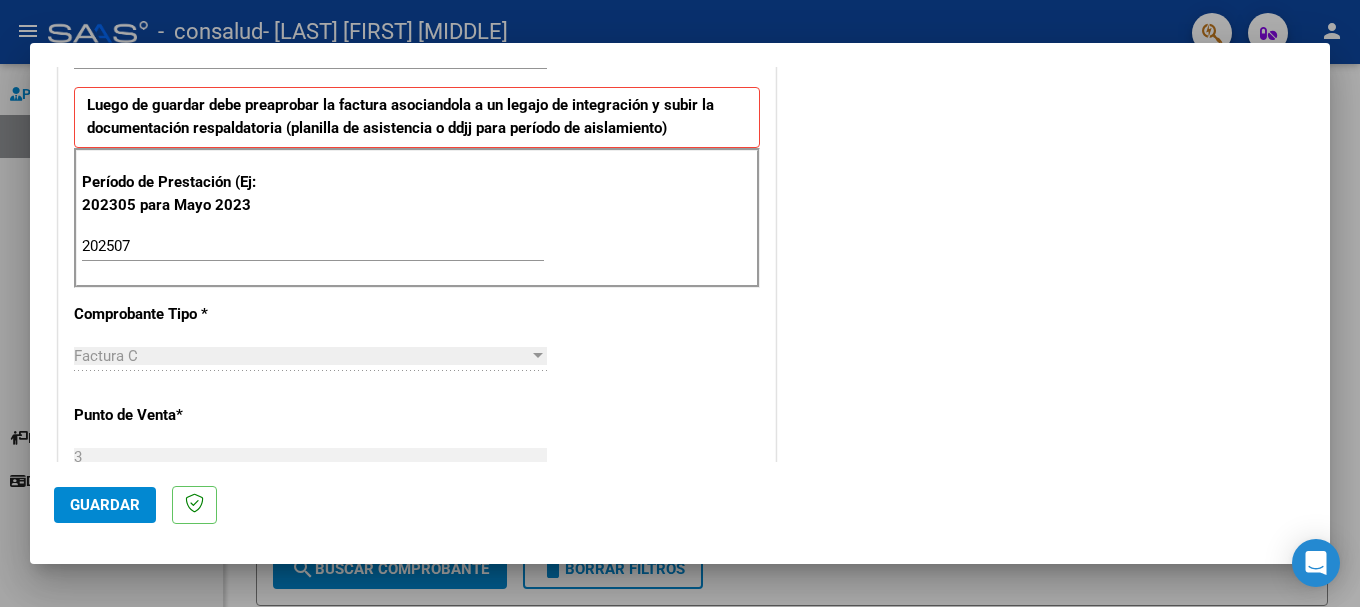 click at bounding box center [538, 355] 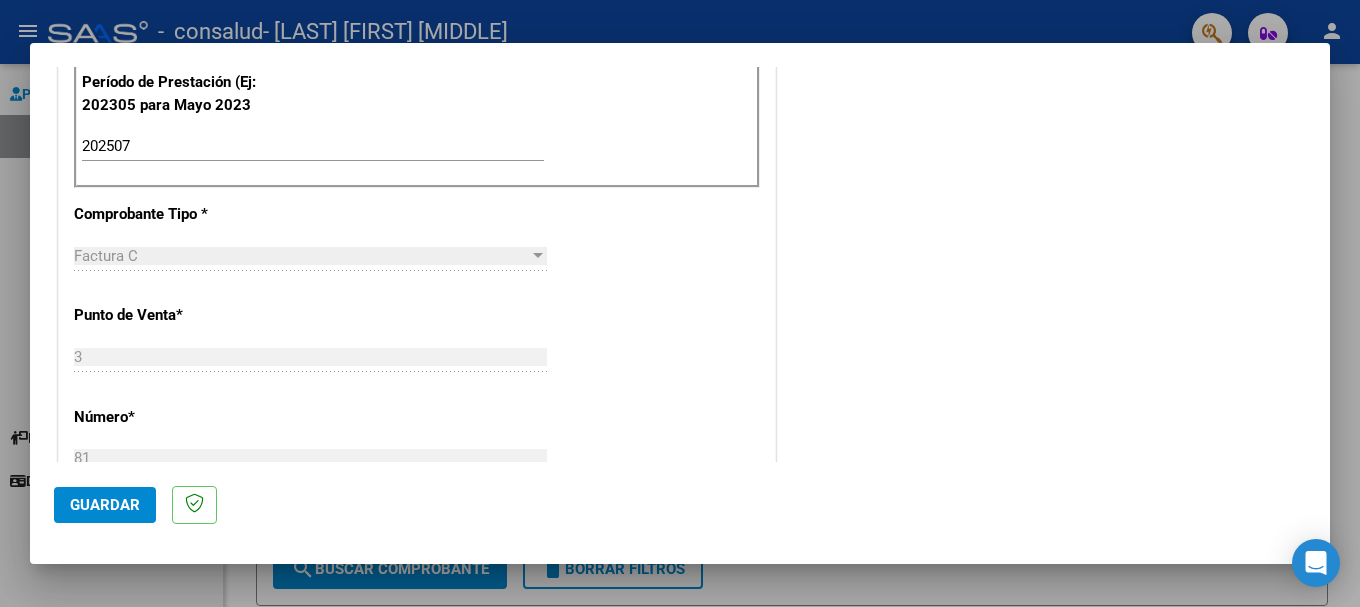 scroll, scrollTop: 500, scrollLeft: 0, axis: vertical 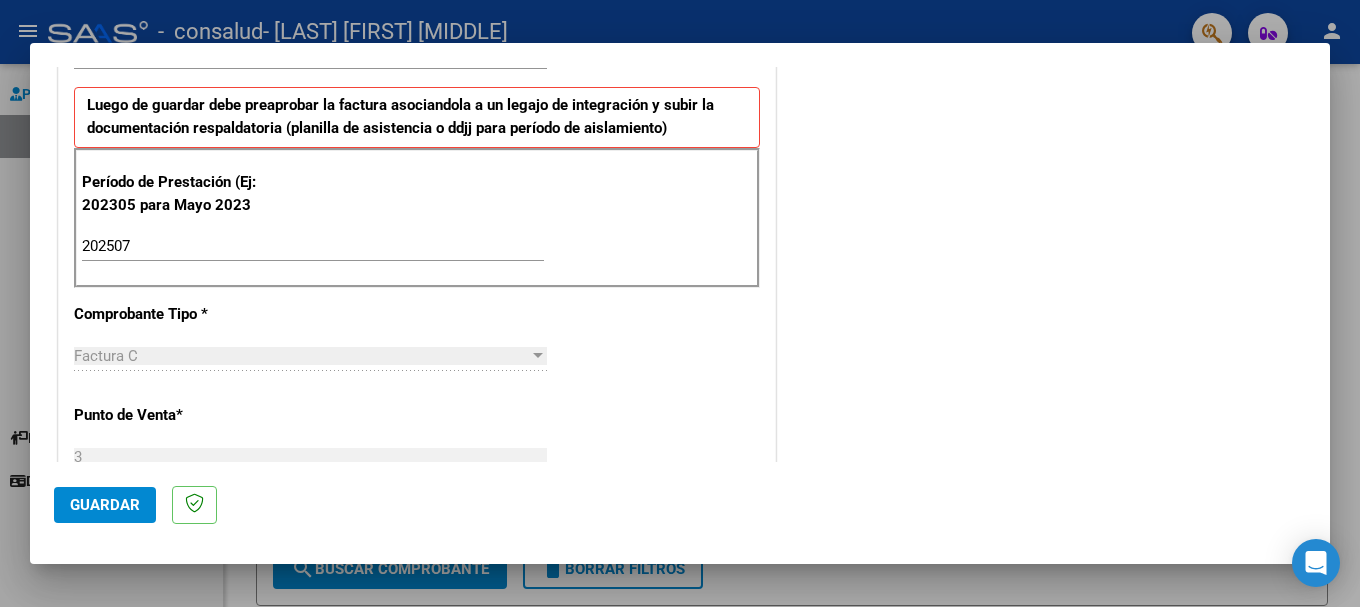 click on "Factura C" at bounding box center (106, 356) 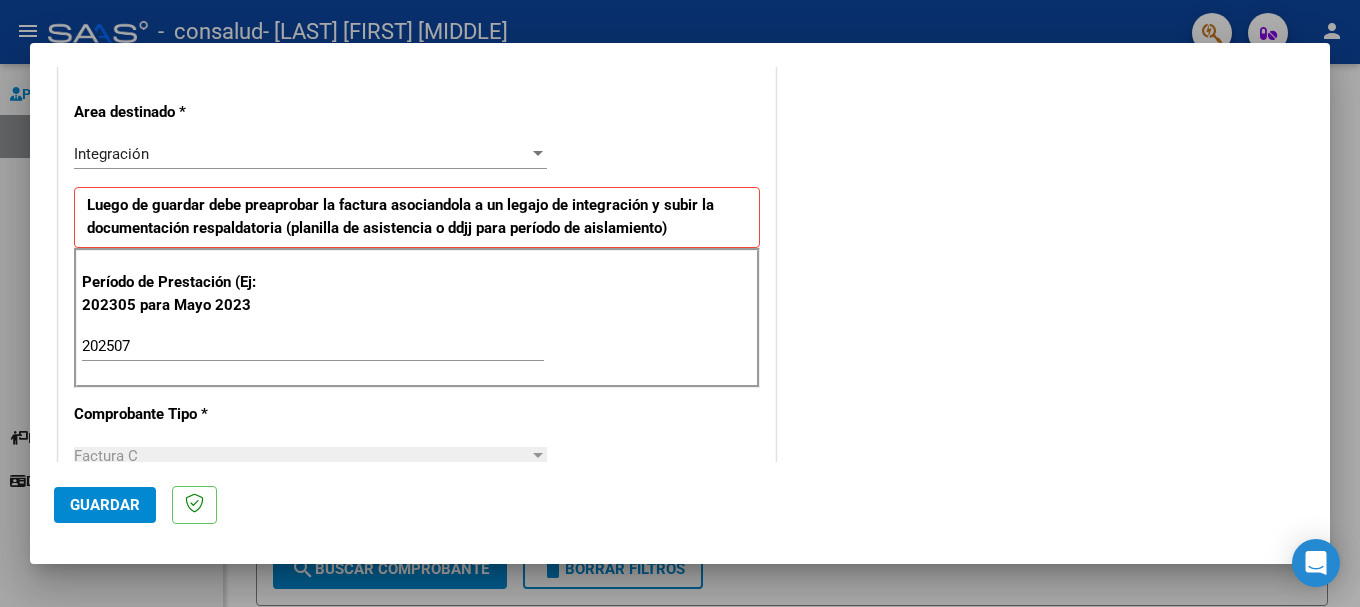scroll, scrollTop: 500, scrollLeft: 0, axis: vertical 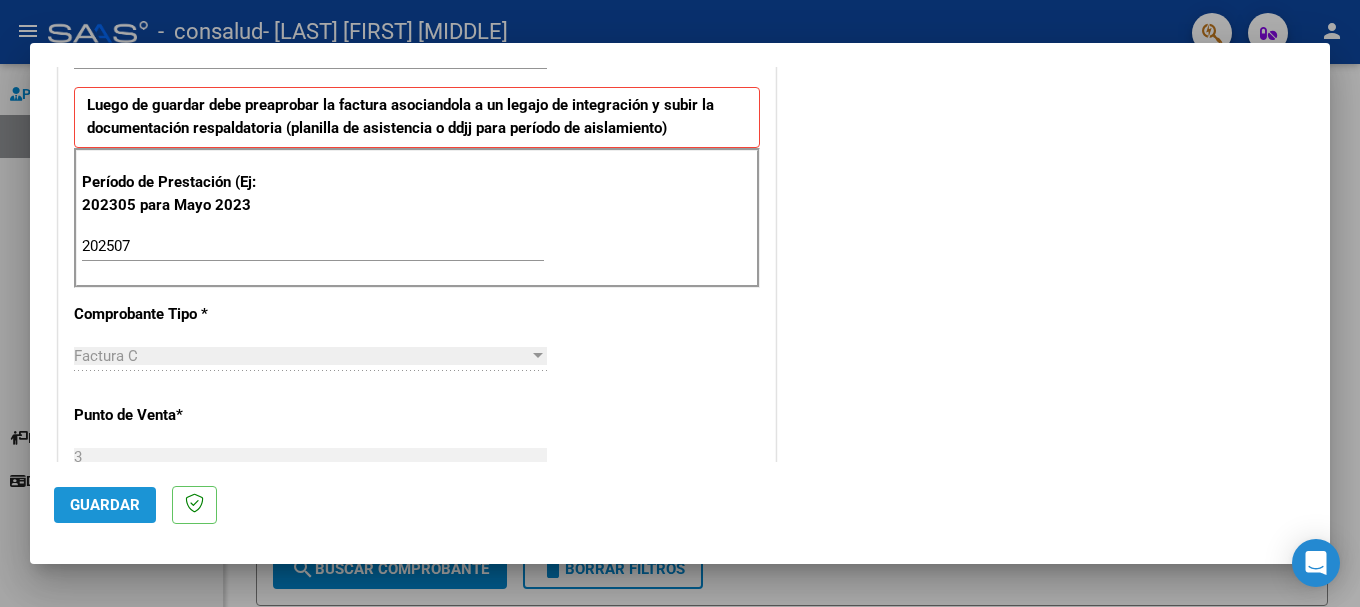 click on "Guardar" 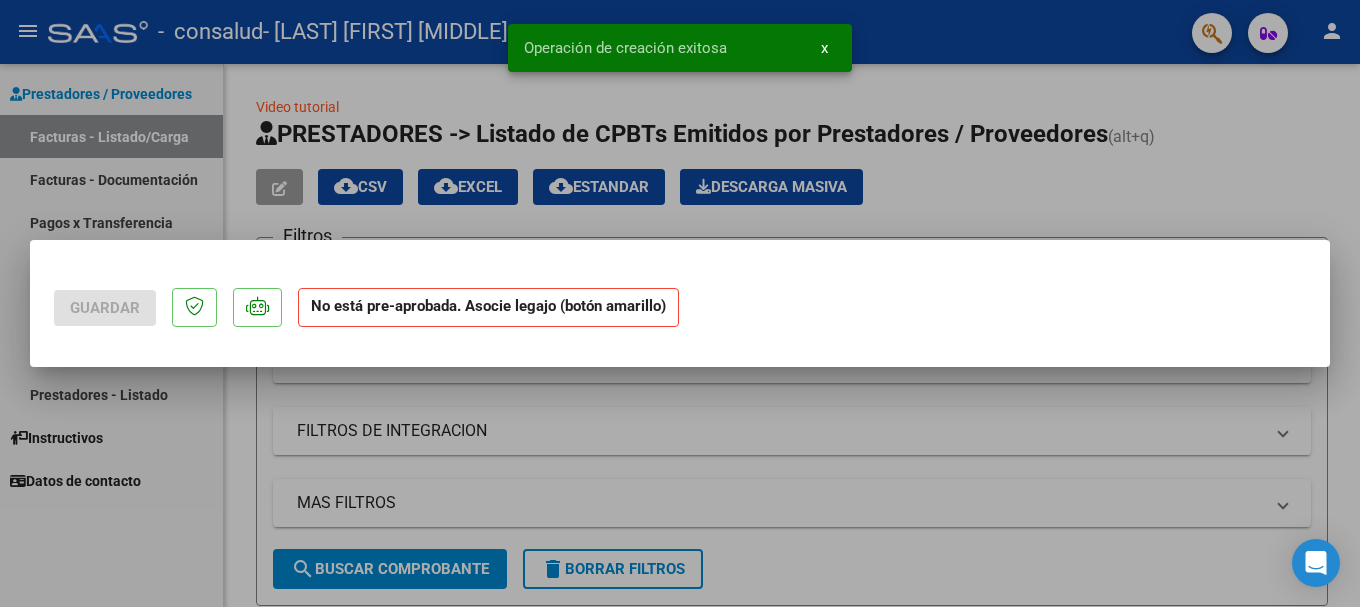scroll, scrollTop: 0, scrollLeft: 0, axis: both 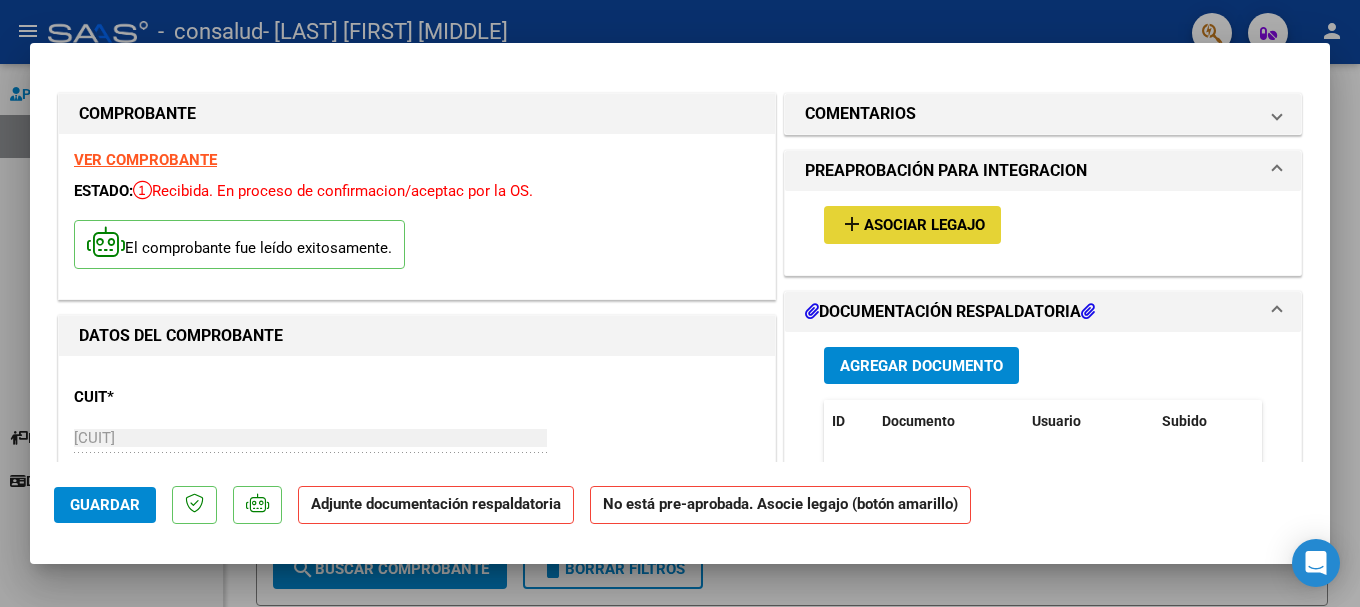 click on "Asociar Legajo" at bounding box center [924, 226] 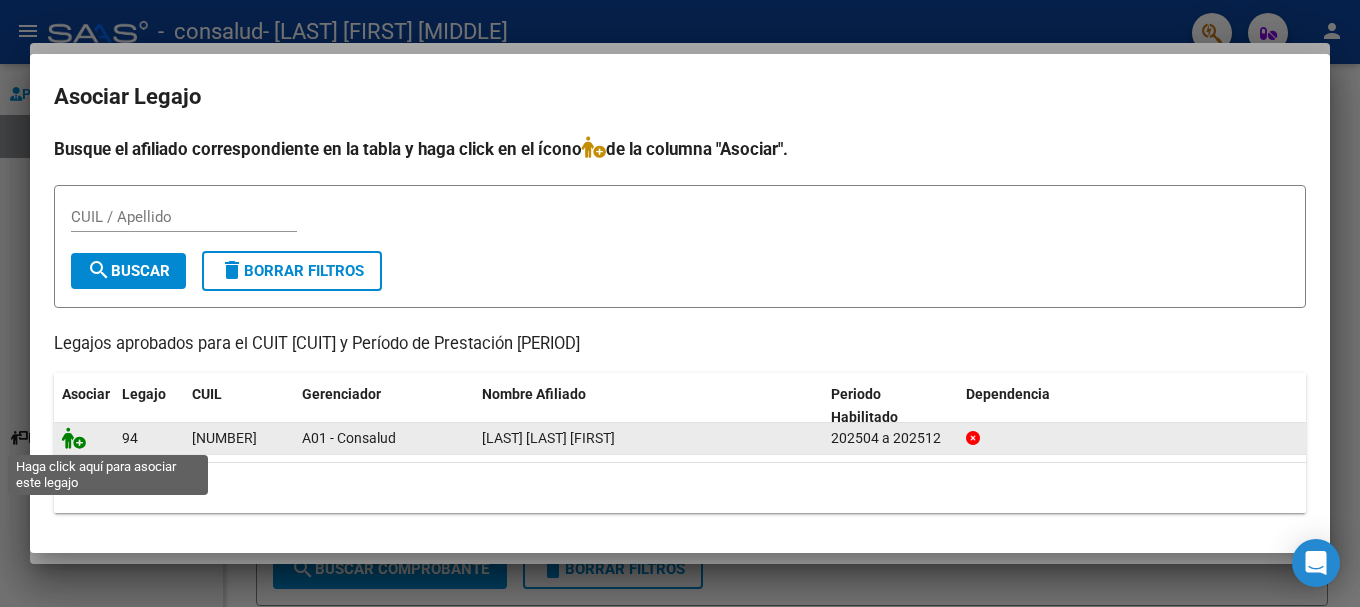 click 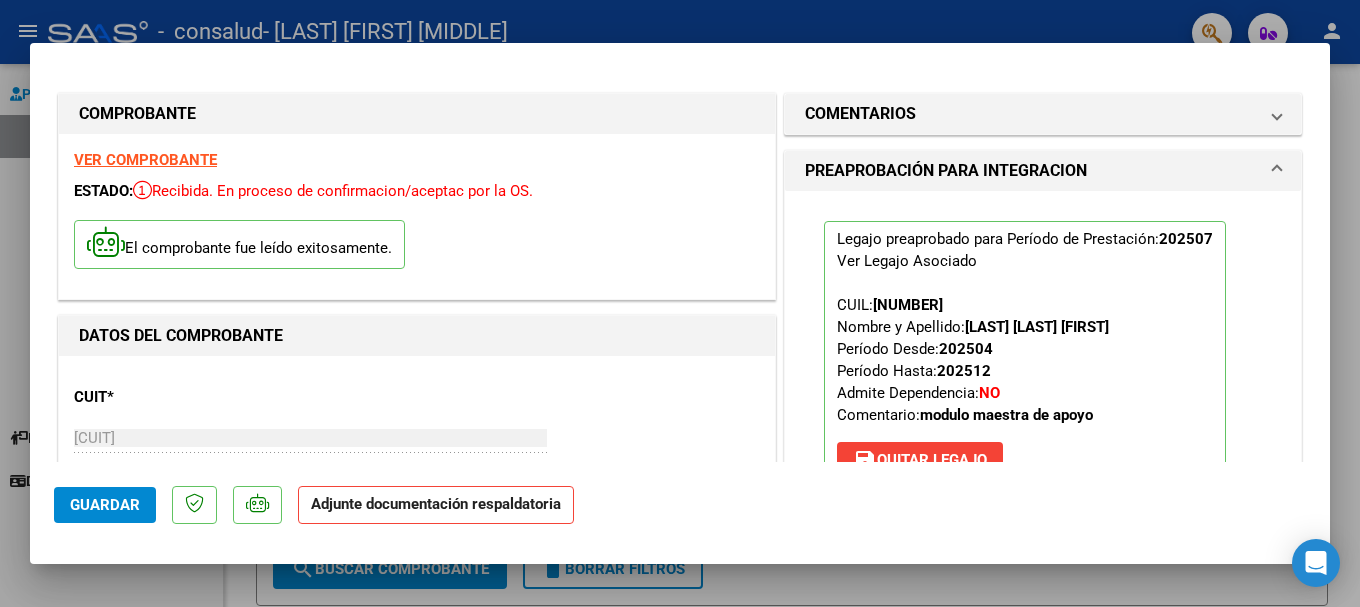 scroll, scrollTop: 100, scrollLeft: 0, axis: vertical 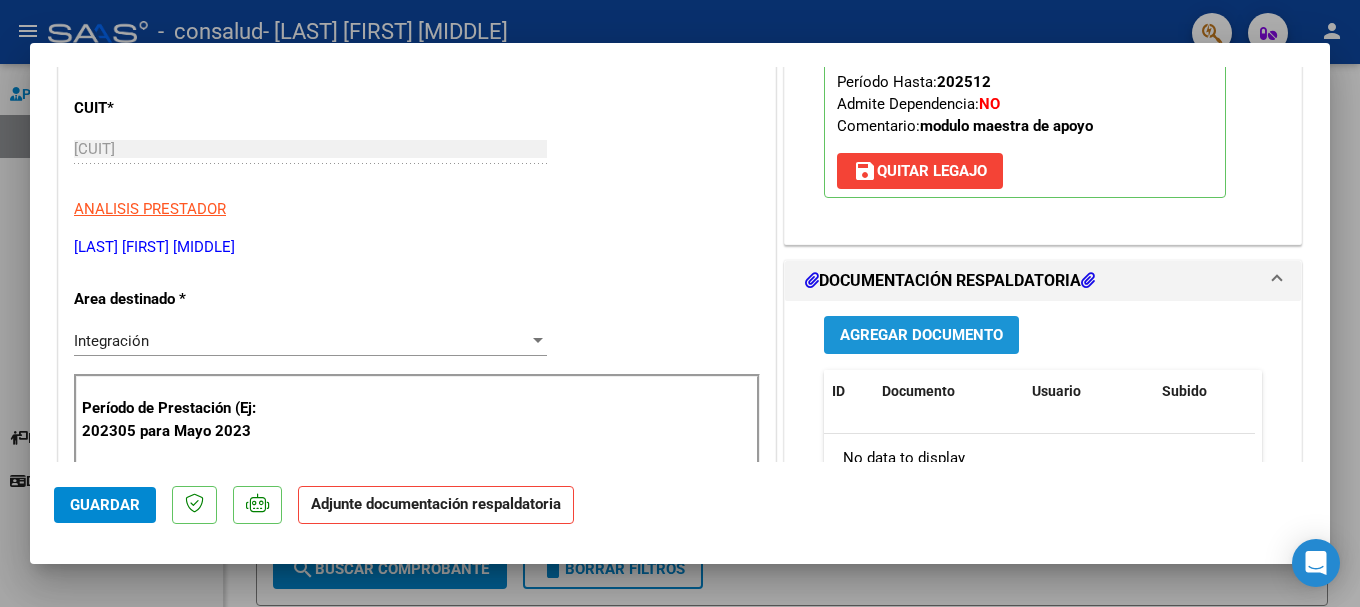 click on "Agregar Documento" at bounding box center [921, 336] 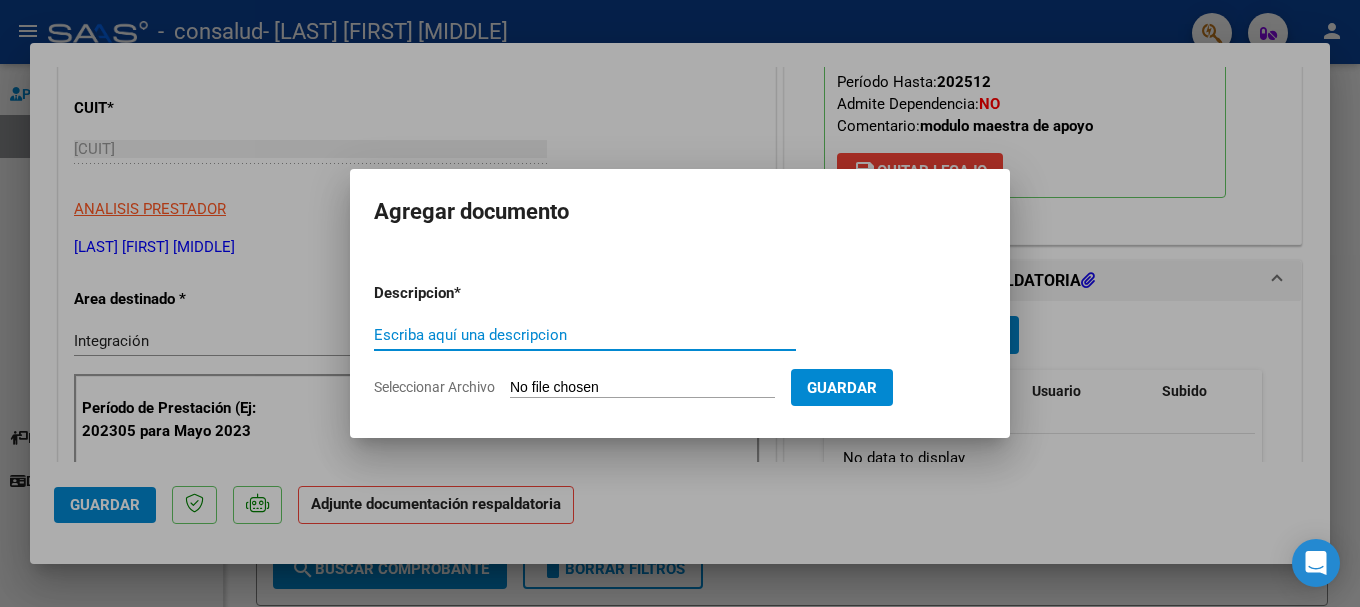 click on "Escriba aquí una descripcion" at bounding box center (585, 335) 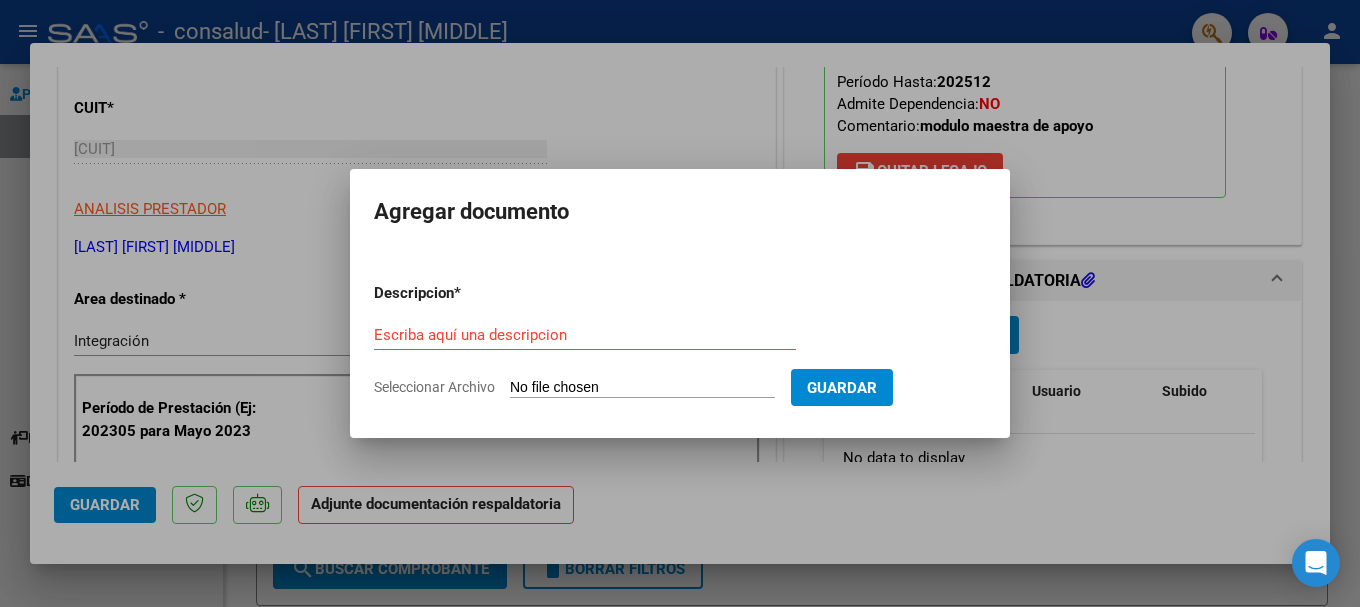 click at bounding box center (680, 303) 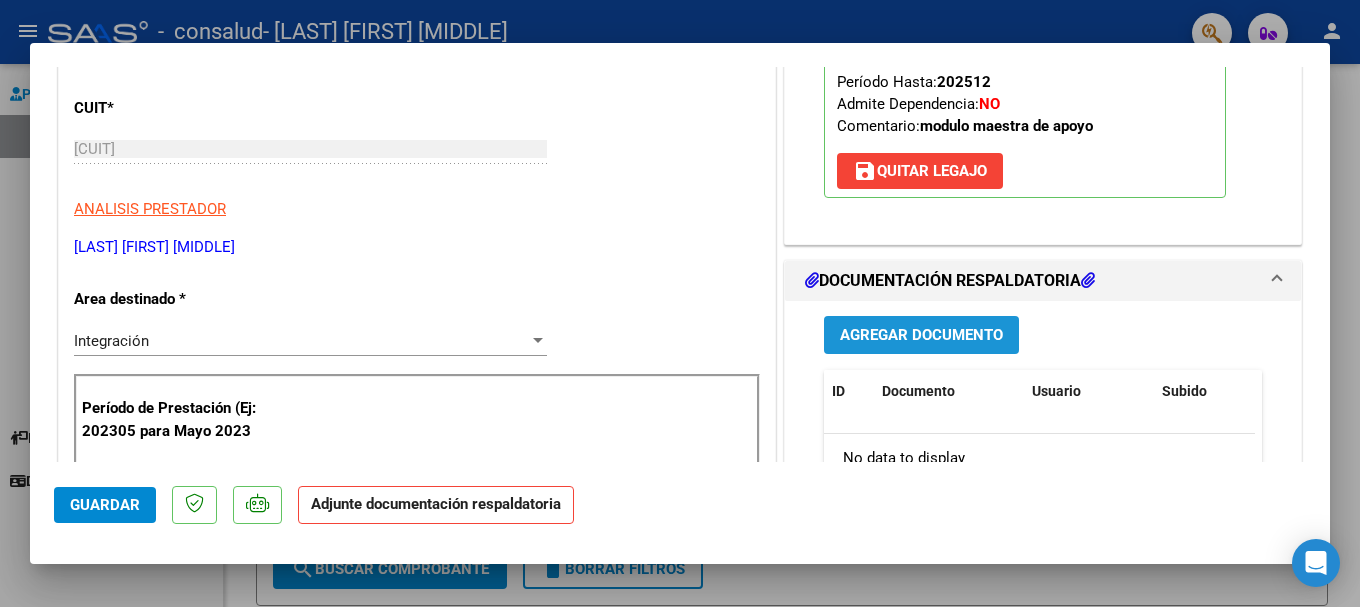 click on "Agregar Documento" at bounding box center [921, 336] 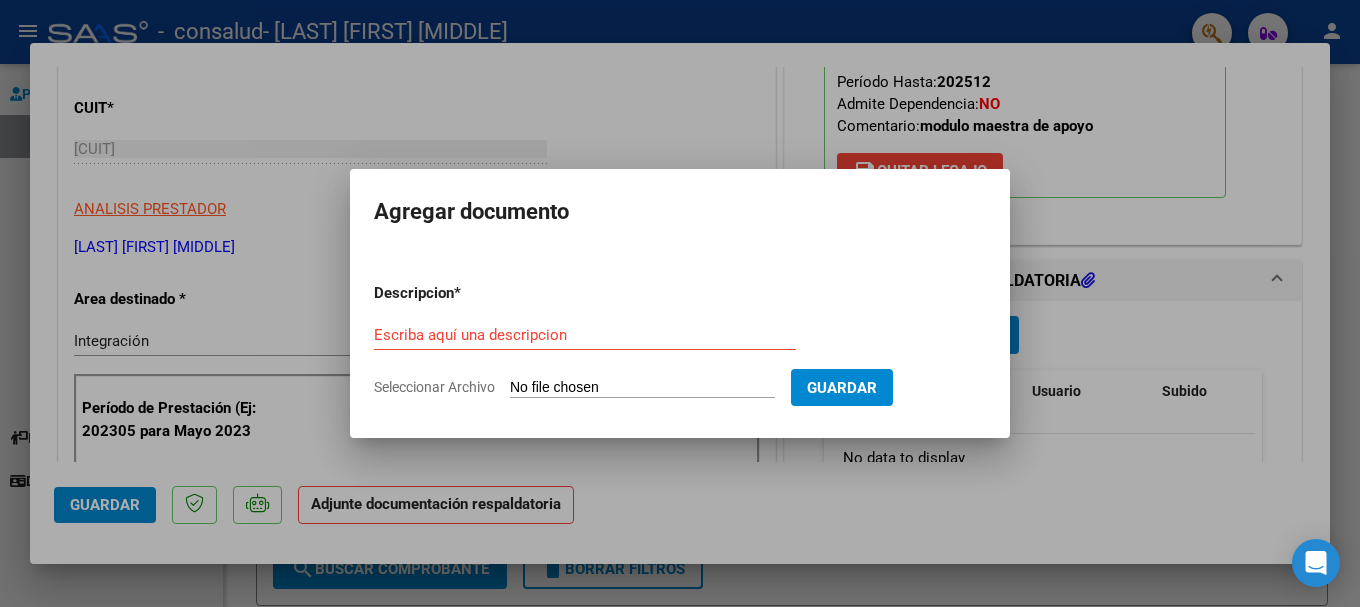 click at bounding box center [680, 303] 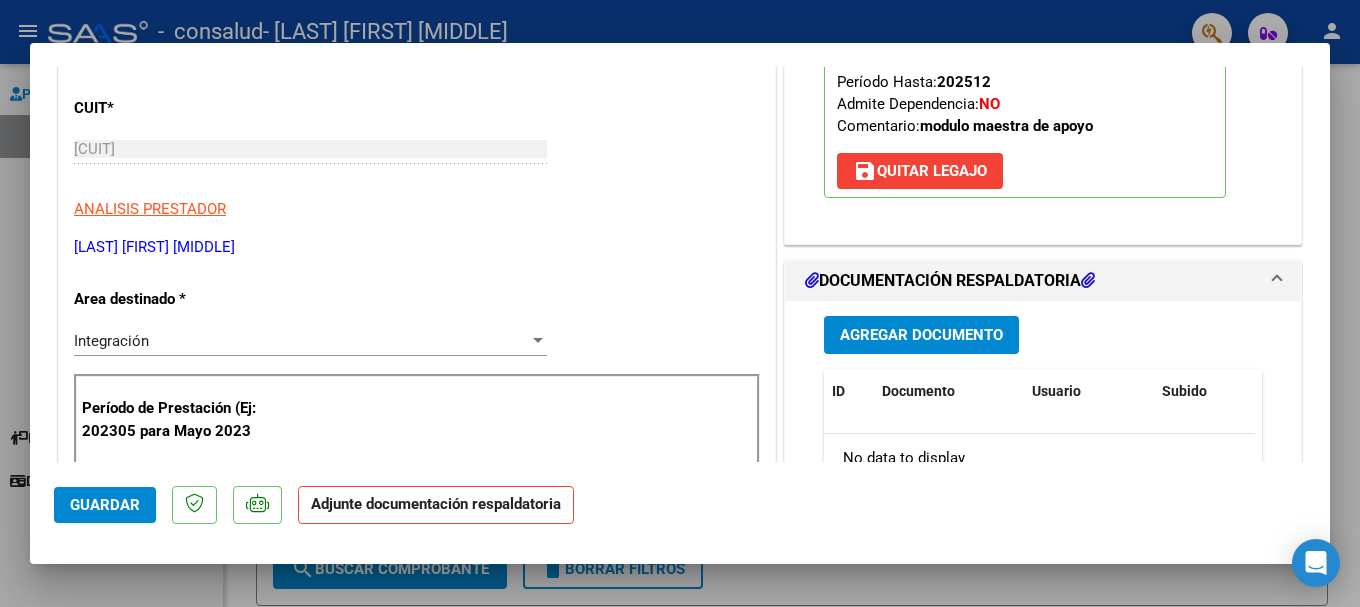 scroll, scrollTop: 489, scrollLeft: 0, axis: vertical 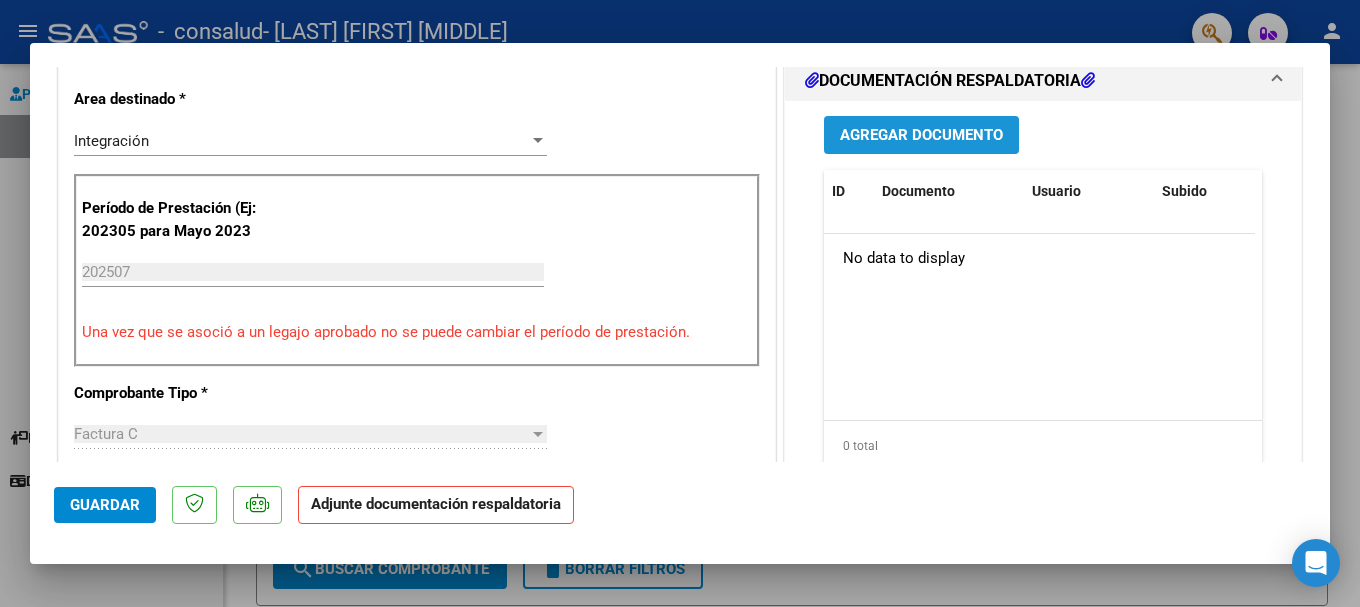click on "Agregar Documento" at bounding box center (921, 136) 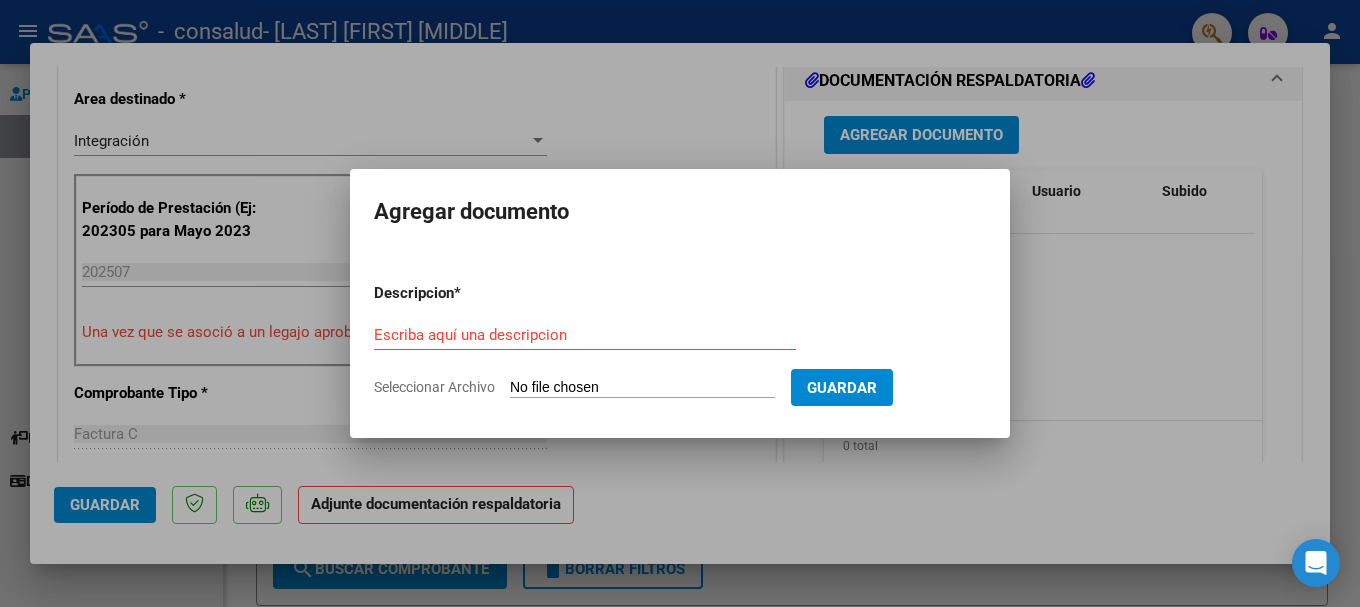 click at bounding box center [680, 303] 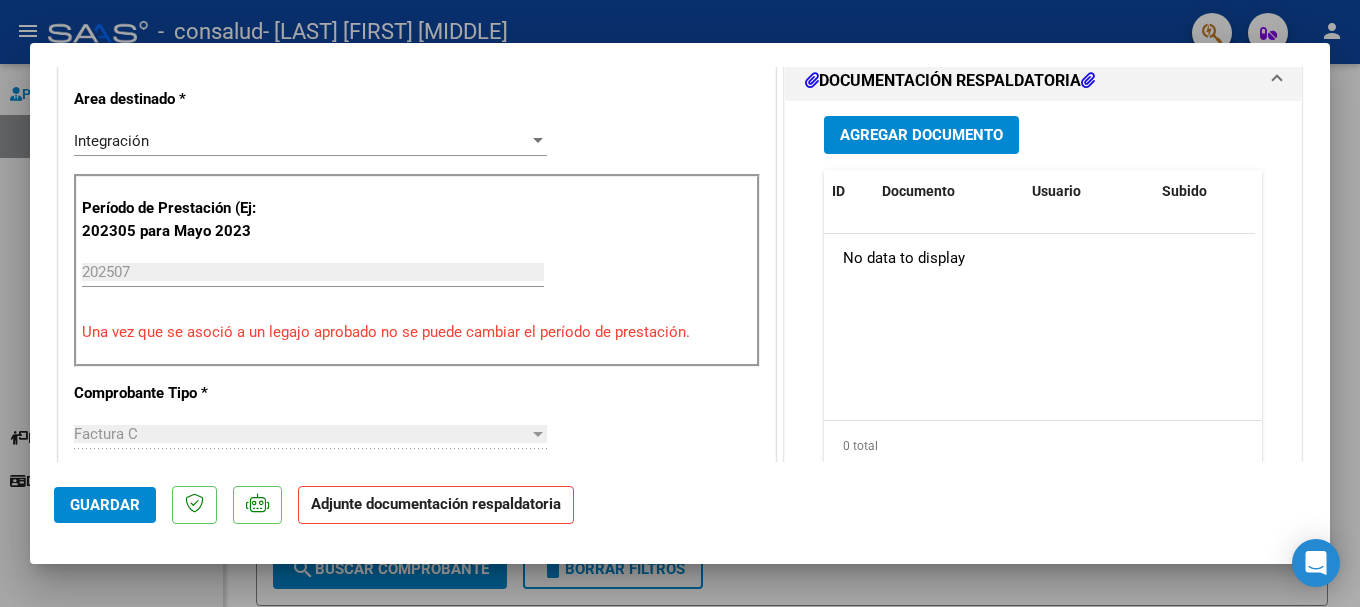 scroll, scrollTop: 389, scrollLeft: 0, axis: vertical 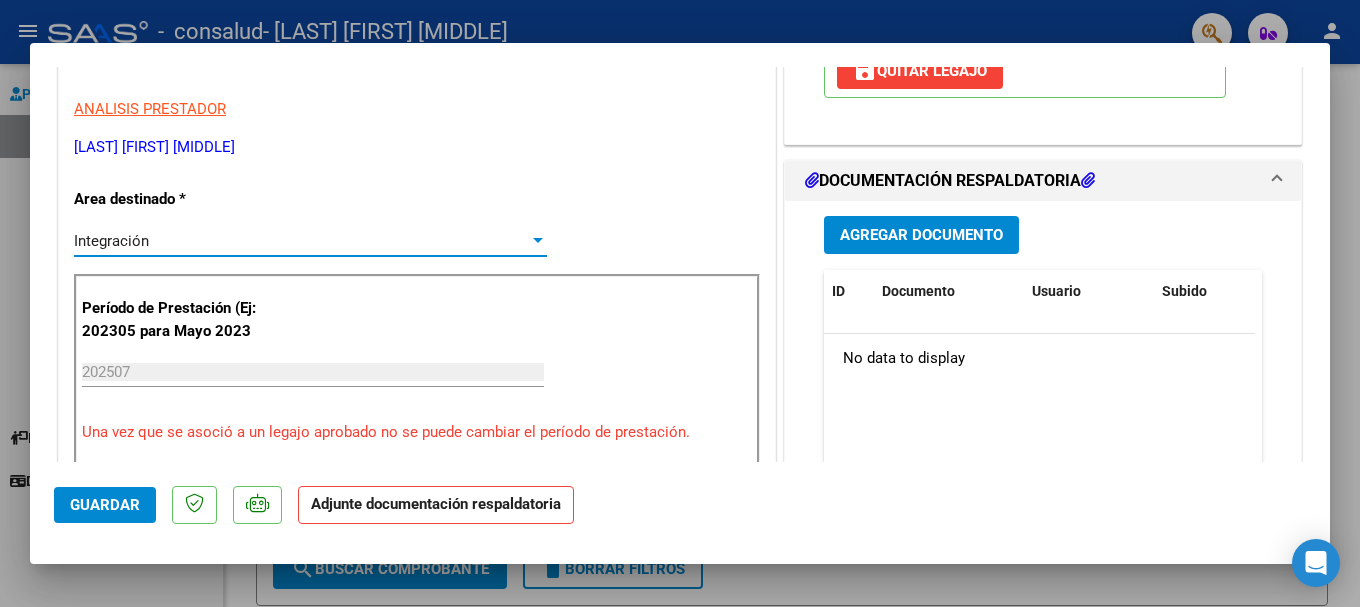 click at bounding box center (538, 240) 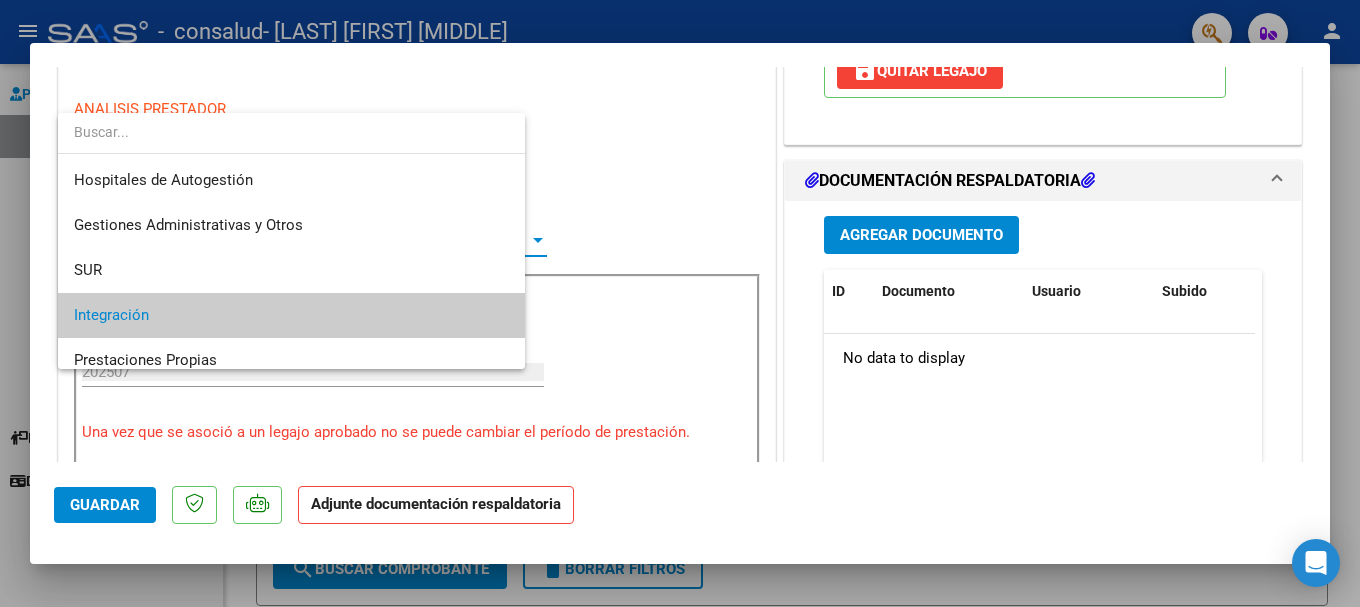 scroll, scrollTop: 75, scrollLeft: 0, axis: vertical 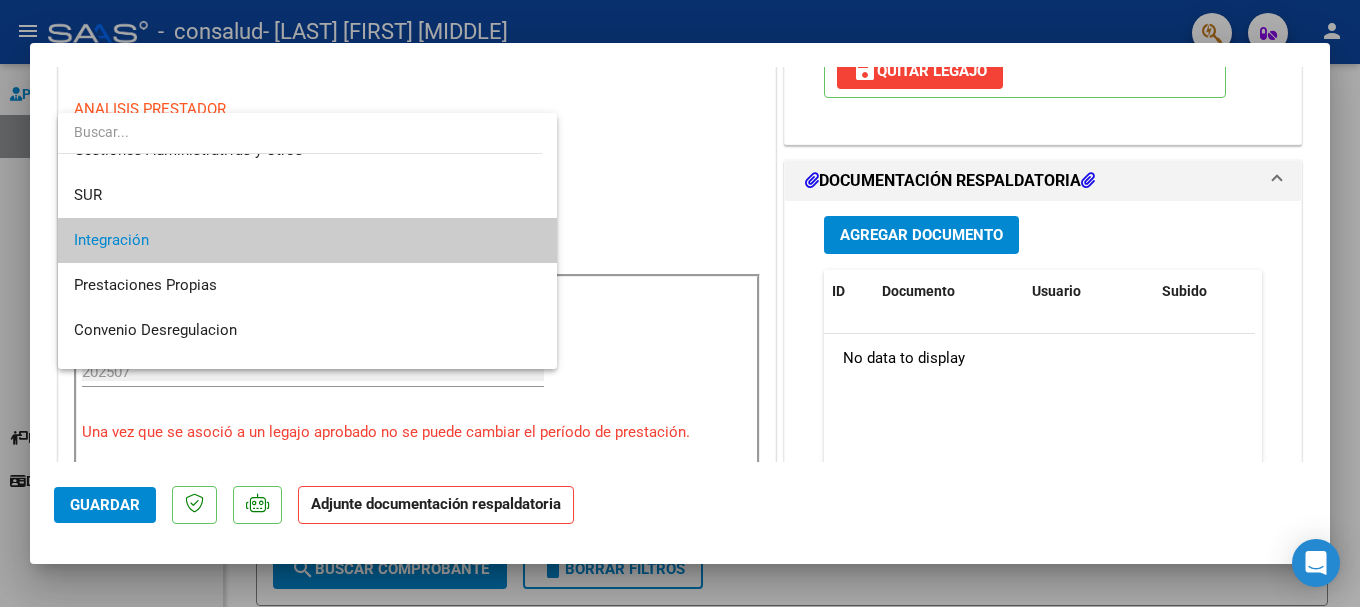 click at bounding box center [680, 303] 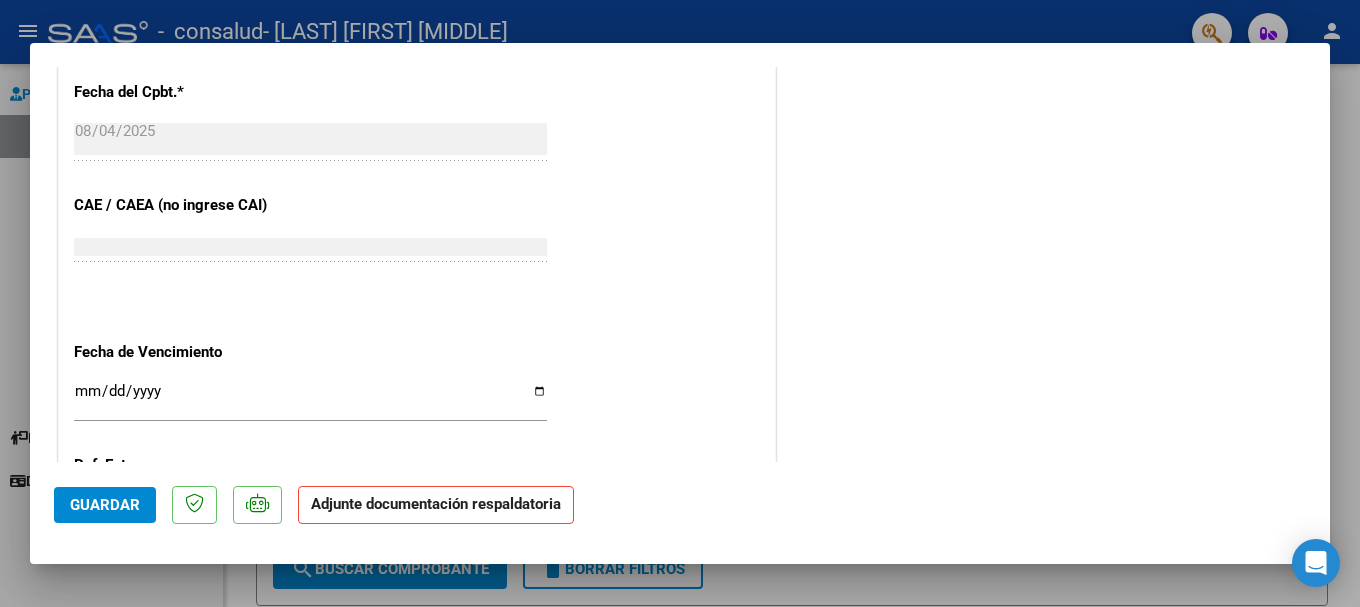 scroll, scrollTop: 1295, scrollLeft: 0, axis: vertical 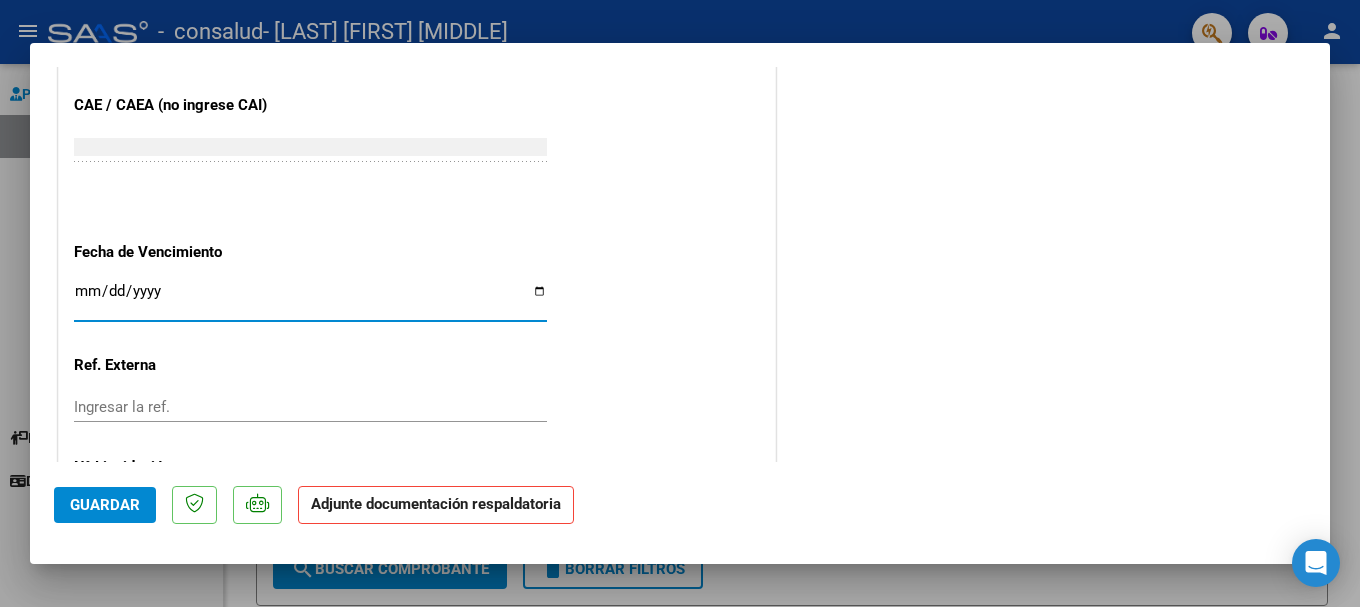 click on "Ingresar la fecha" at bounding box center [310, 299] 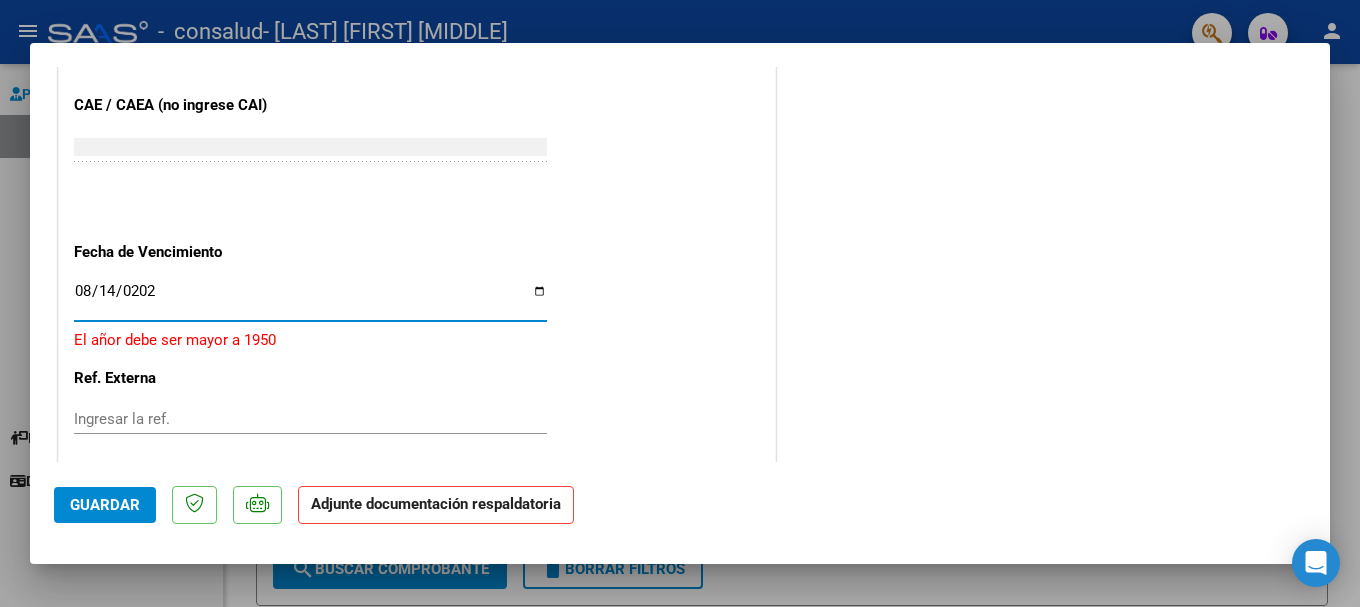 type on "2025-08-14" 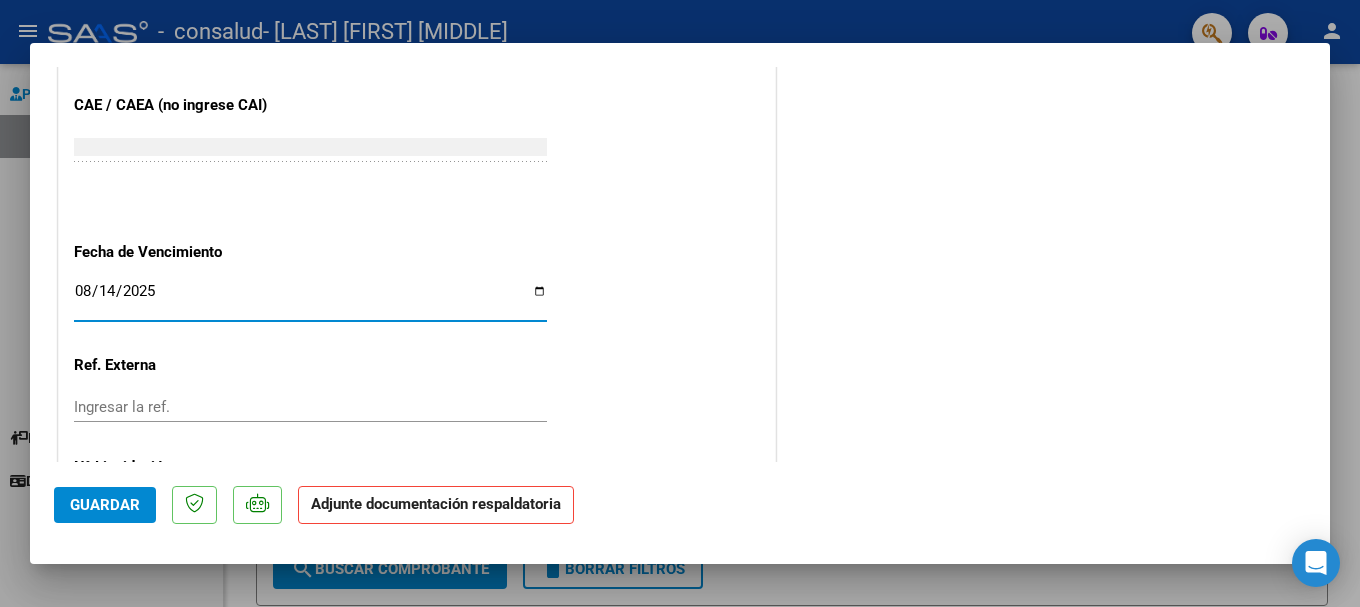 scroll, scrollTop: 1395, scrollLeft: 0, axis: vertical 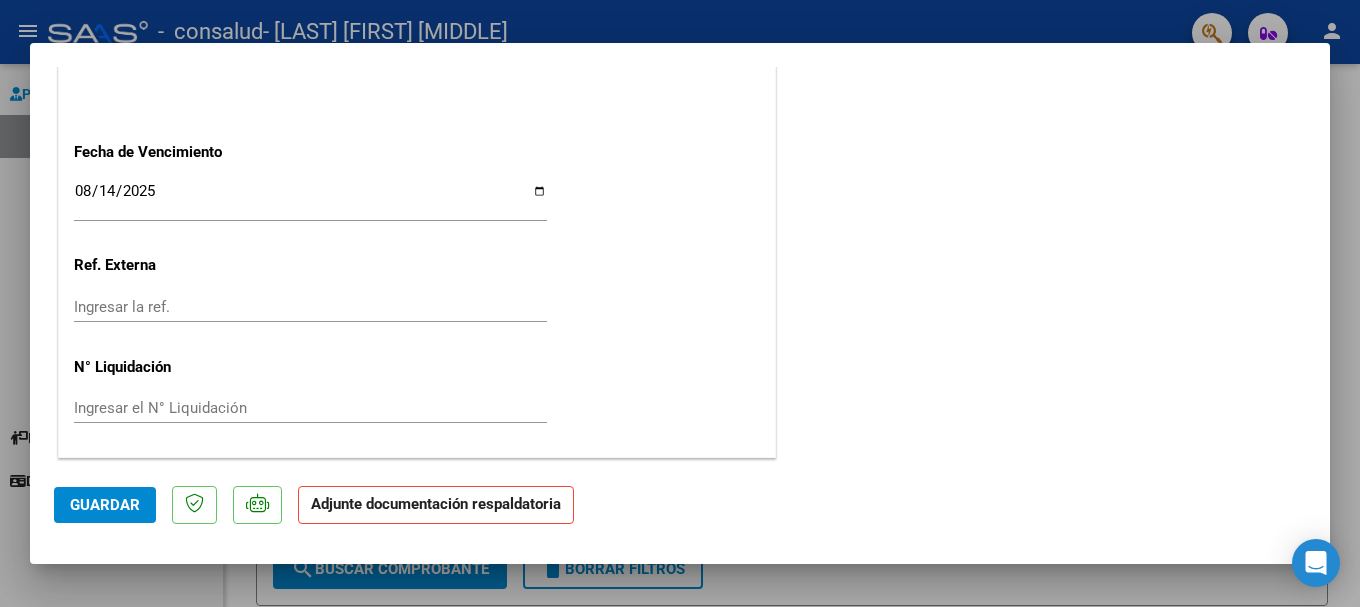 click on "Adjunte documentación respaldatoria" 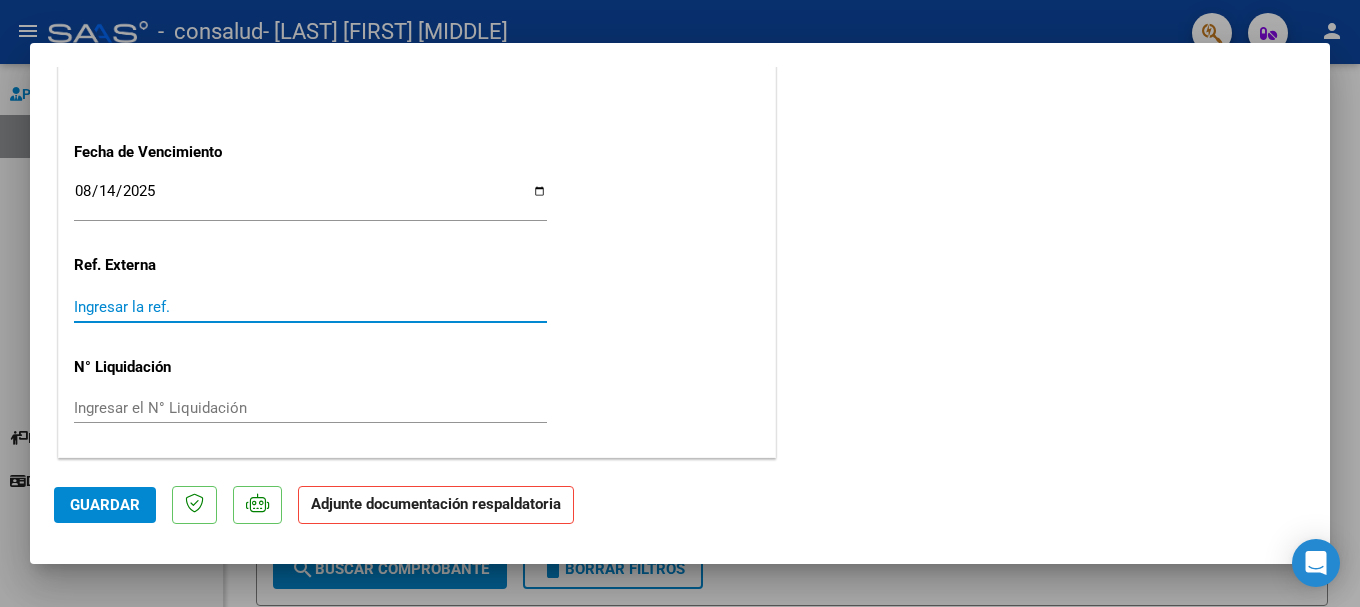 click on "Ingresar la ref." at bounding box center [310, 307] 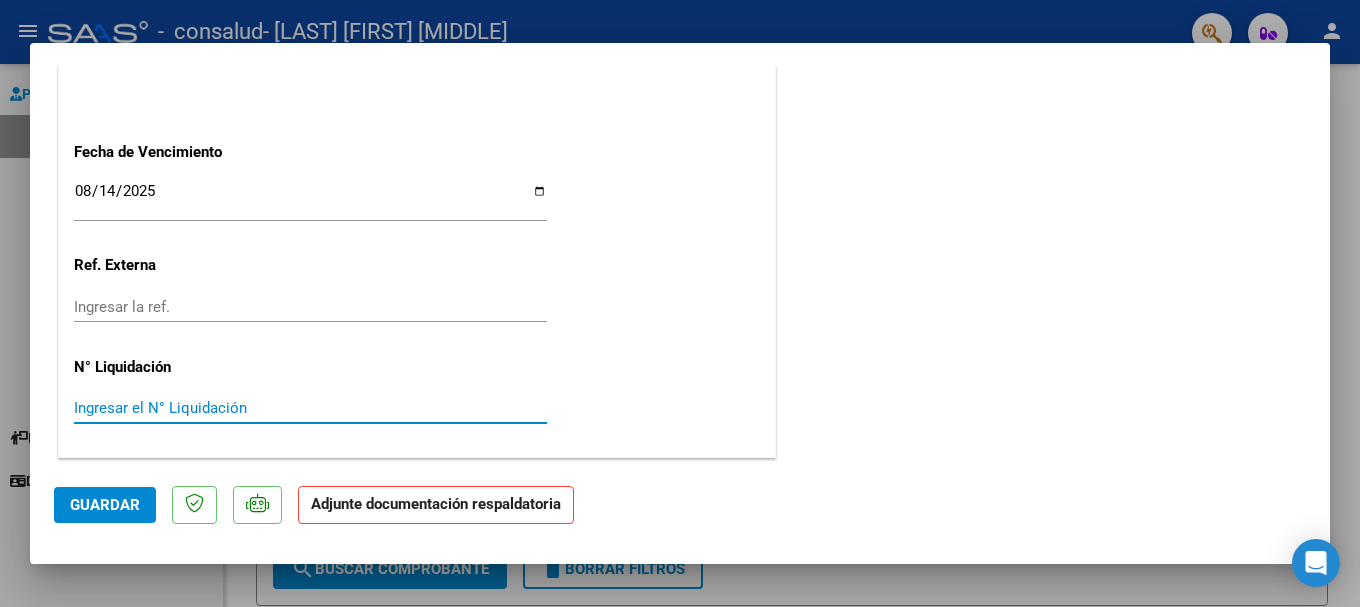 click on "Ingresar el N° Liquidación" at bounding box center (310, 408) 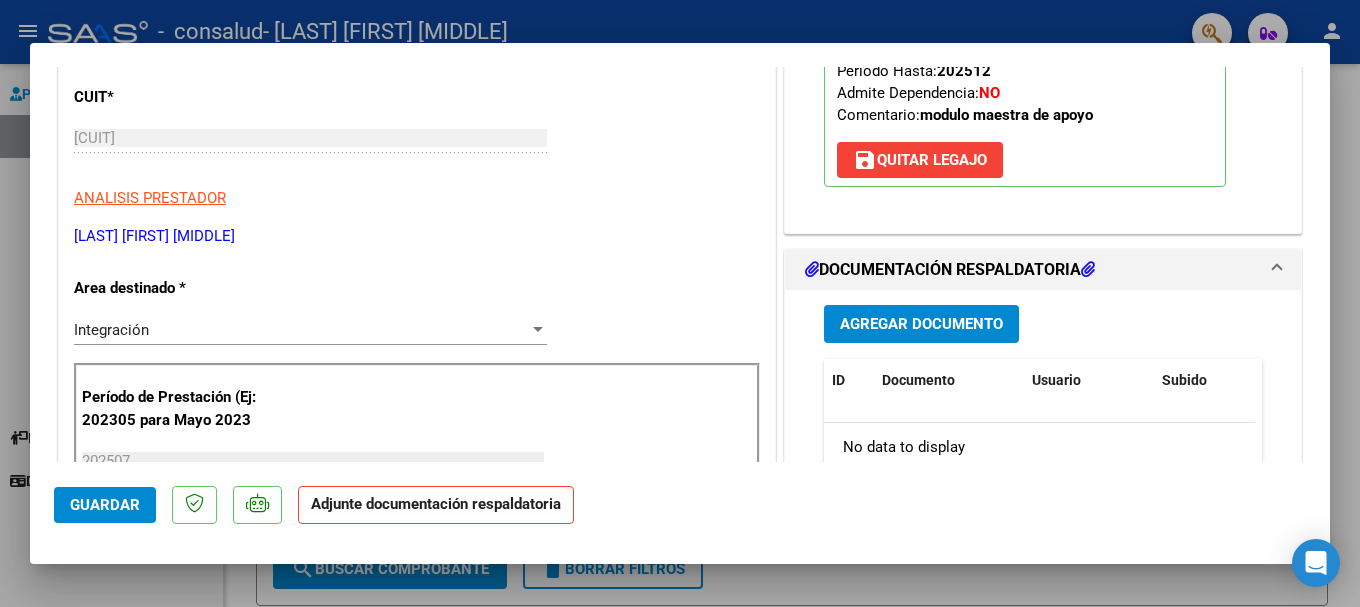 scroll, scrollTop: 200, scrollLeft: 0, axis: vertical 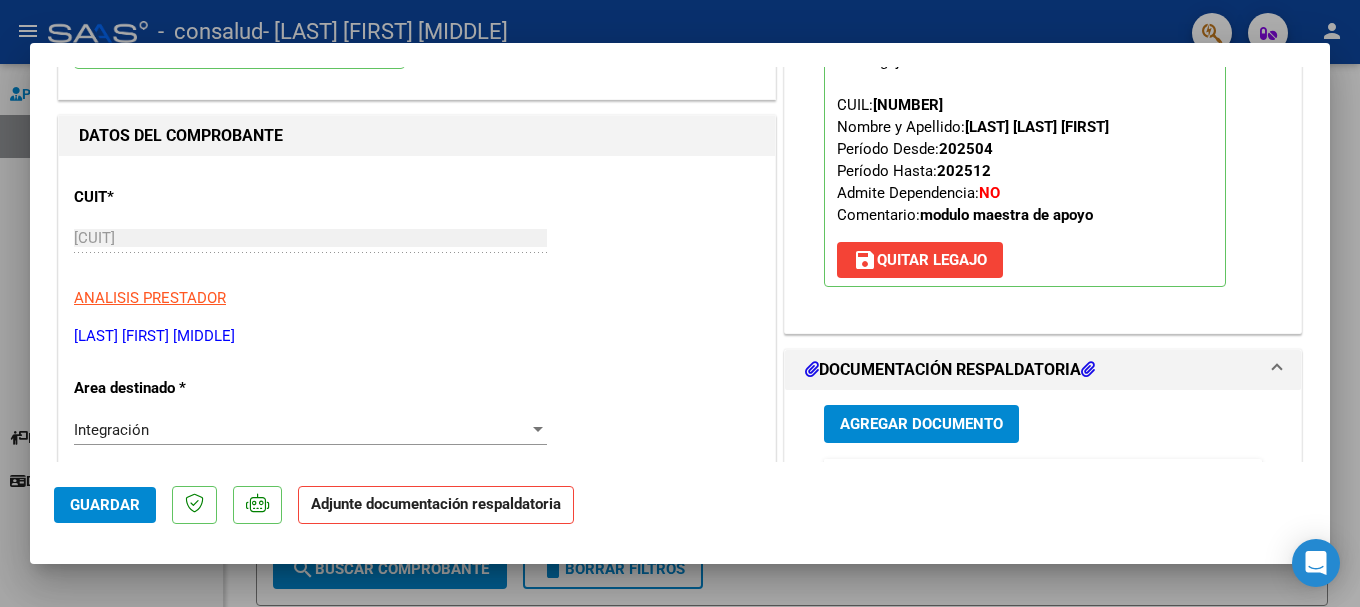 click on "Agregar Documento" at bounding box center [921, 425] 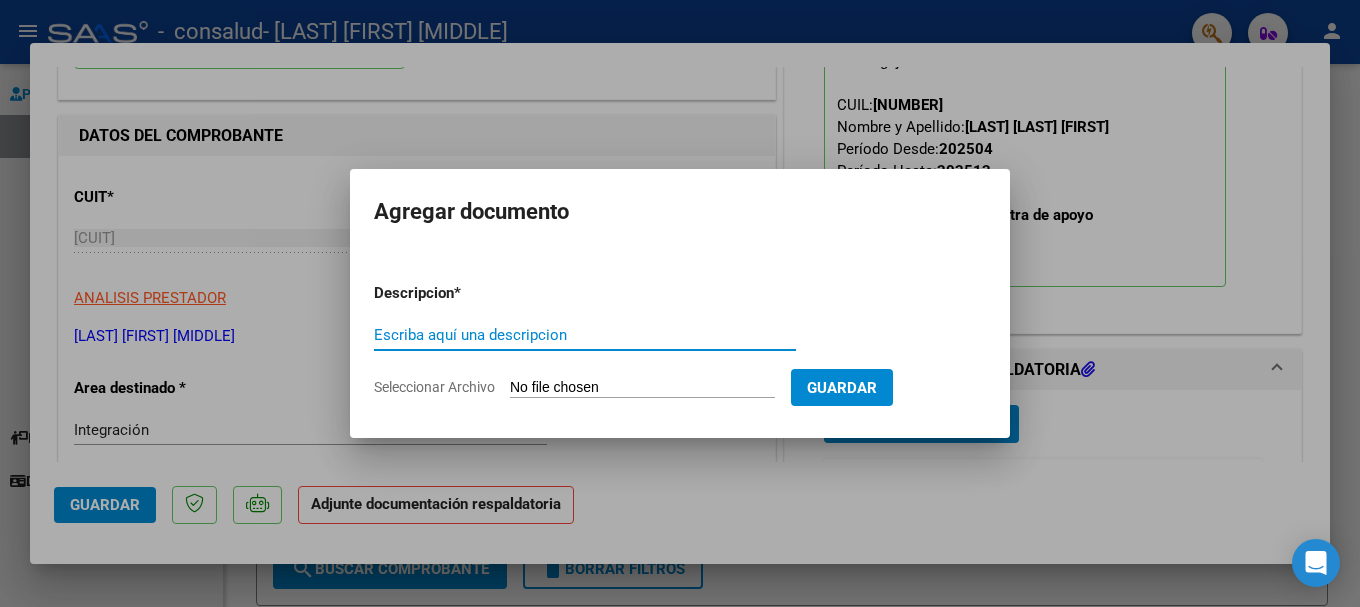 click on "Escriba aquí una descripcion" at bounding box center [585, 335] 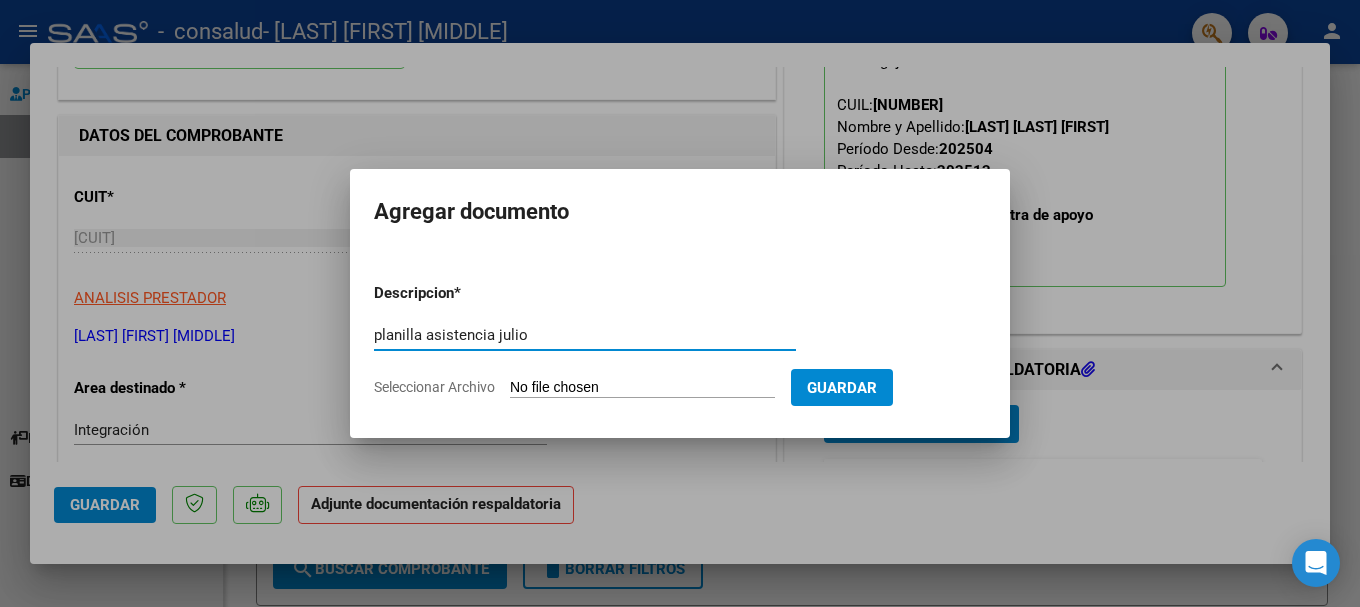 type on "planilla asistencia julio" 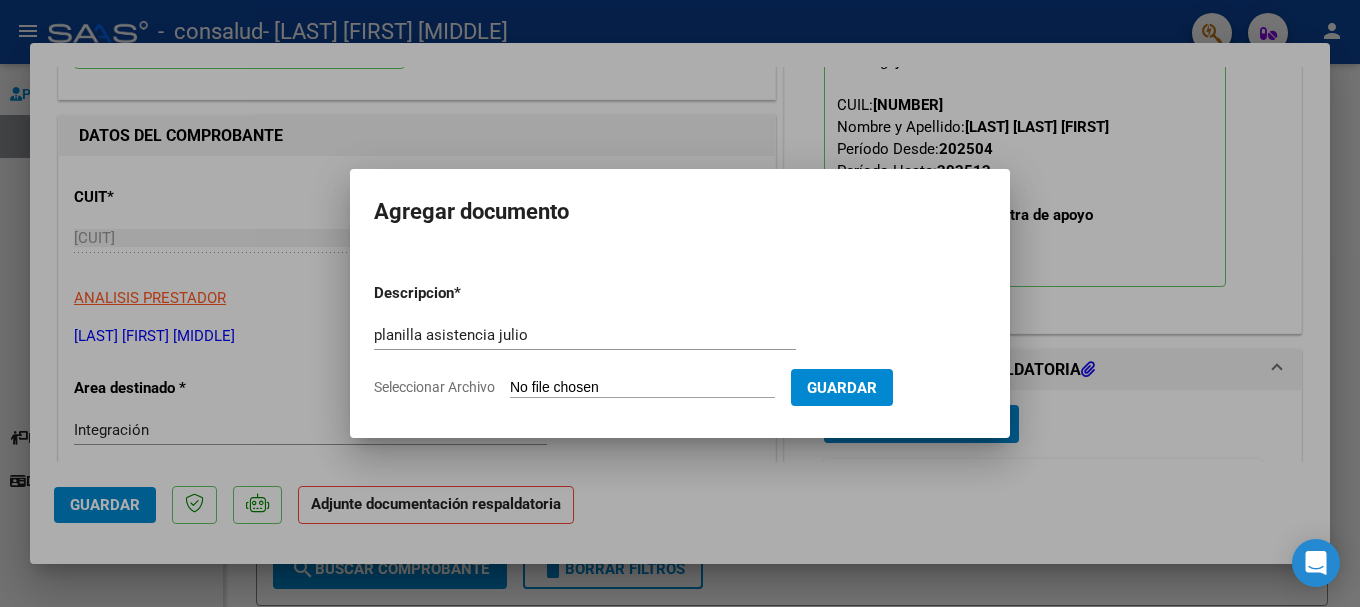 type on "C:\fakepath\PLANILLA ASISTENCIAJULIO25.pdf" 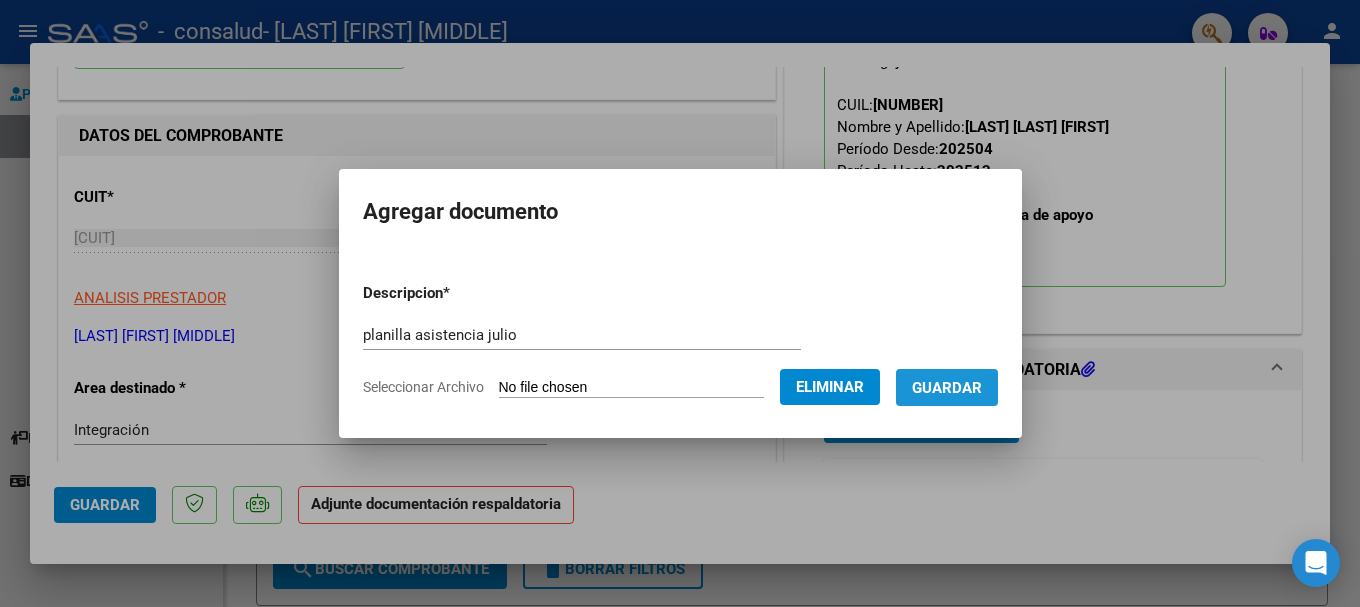 click on "Guardar" at bounding box center (947, 388) 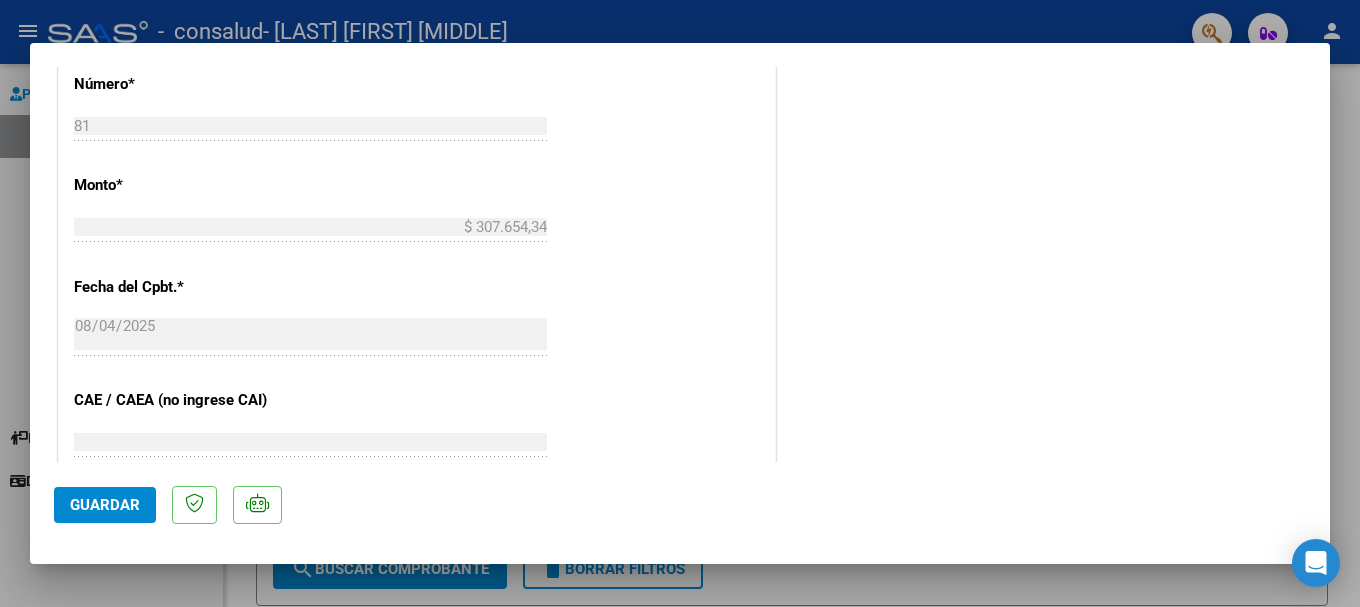scroll, scrollTop: 600, scrollLeft: 0, axis: vertical 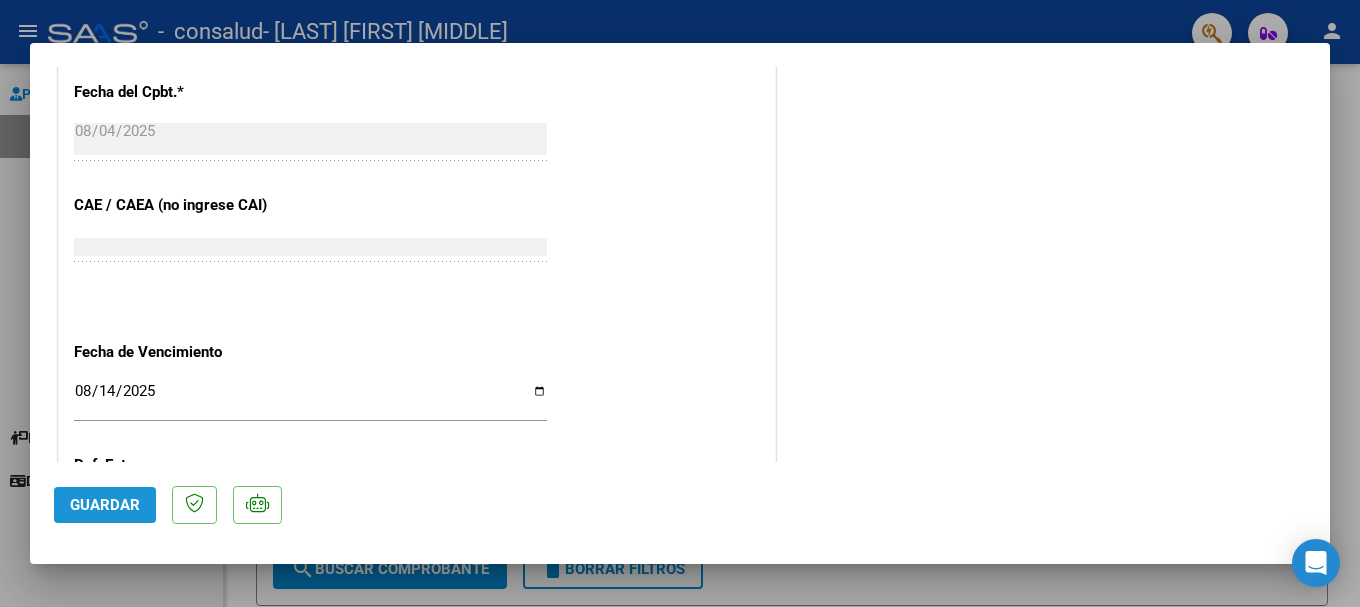 click on "Guardar" 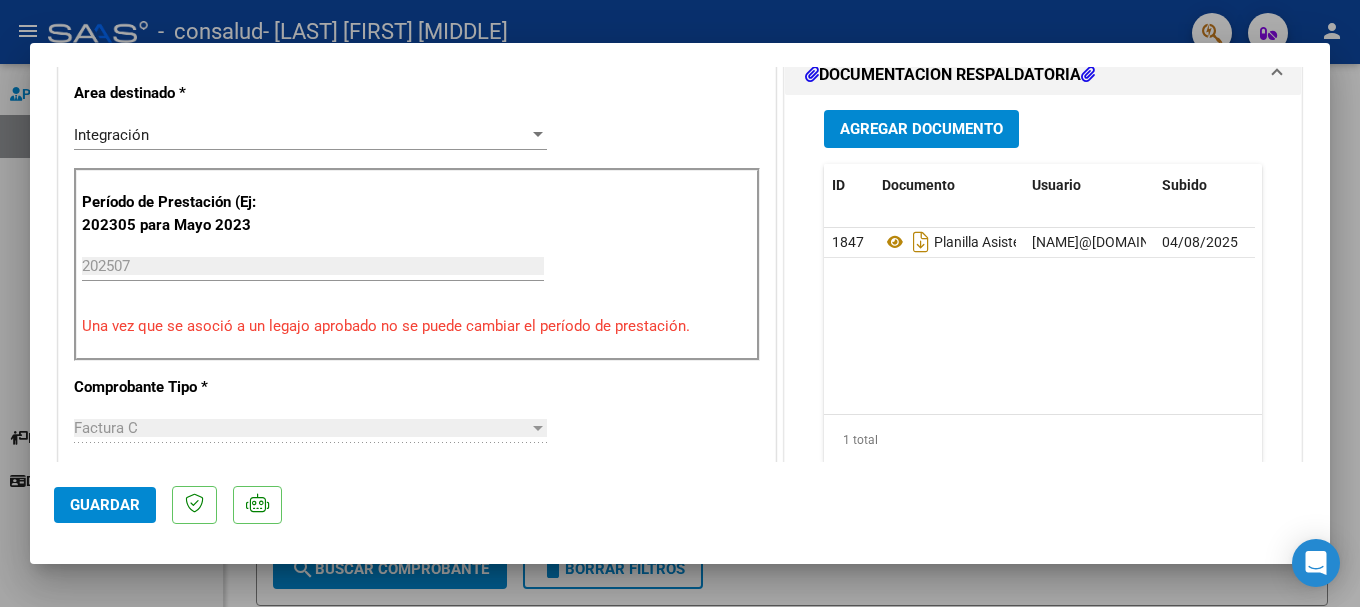 scroll, scrollTop: 0, scrollLeft: 0, axis: both 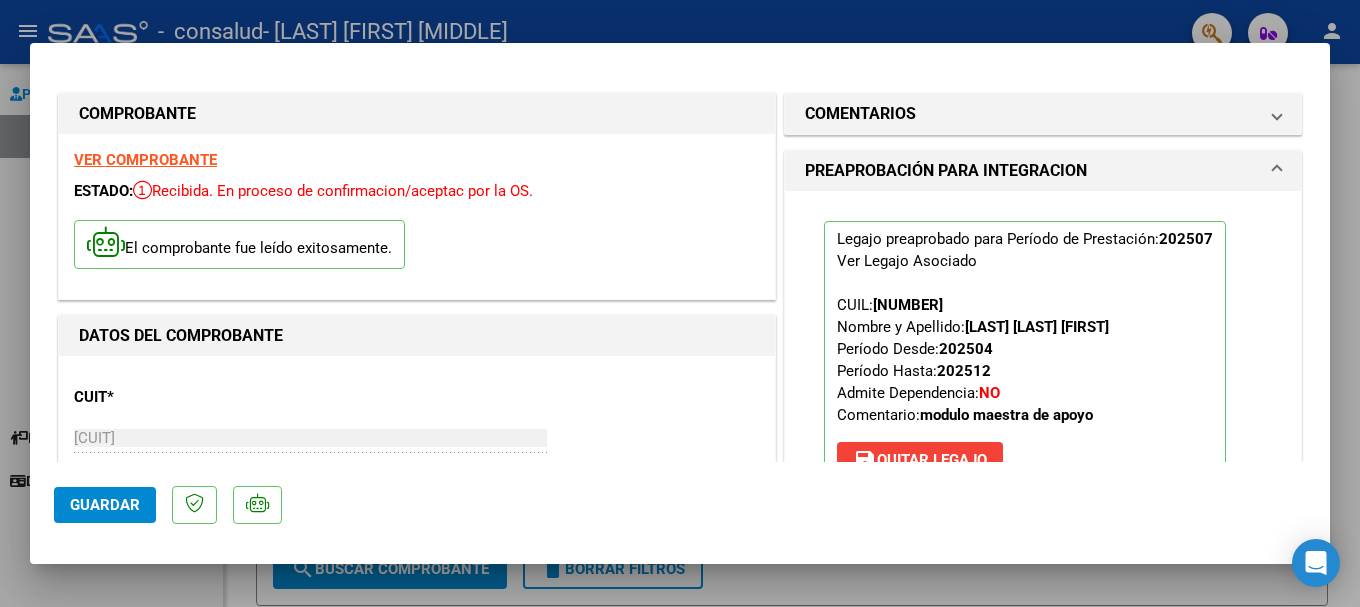 click on "Legajo preaprobado para Período de Prestación: [PERIOD] Ver Legajo Asociado CUIL: [NUMBER] Nombre y Apellido: [LAST] [LAST] [FIRST] Período Desde: [PERIOD] Período Hasta: [PERIOD] Admite Dependencia: NO Comentario: modulo maestra de apoyo save Quitar Legajo" at bounding box center [1043, 362] 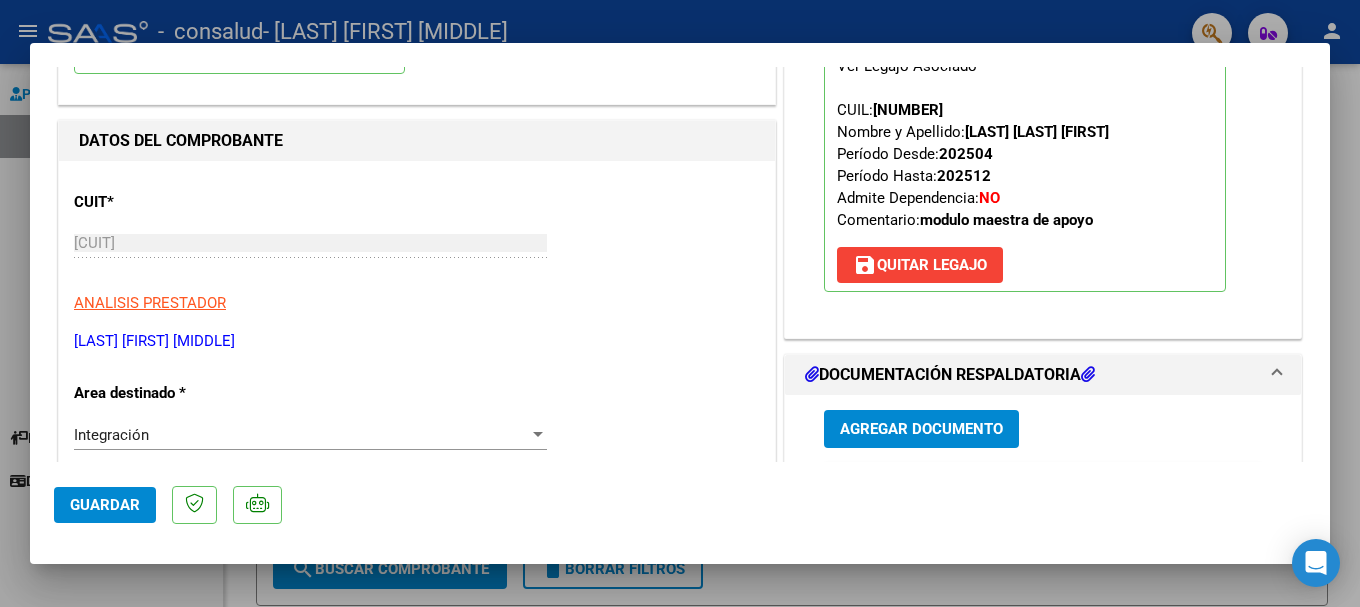 scroll, scrollTop: 0, scrollLeft: 0, axis: both 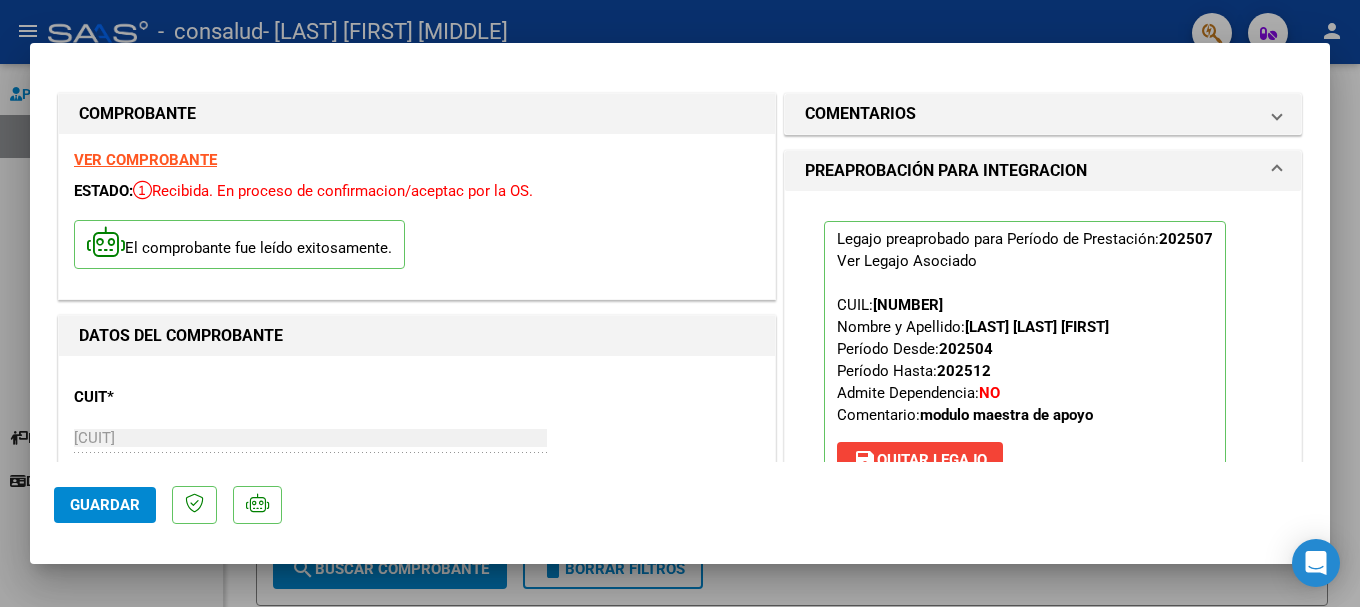 click on "VER COMPROBANTE" at bounding box center (145, 160) 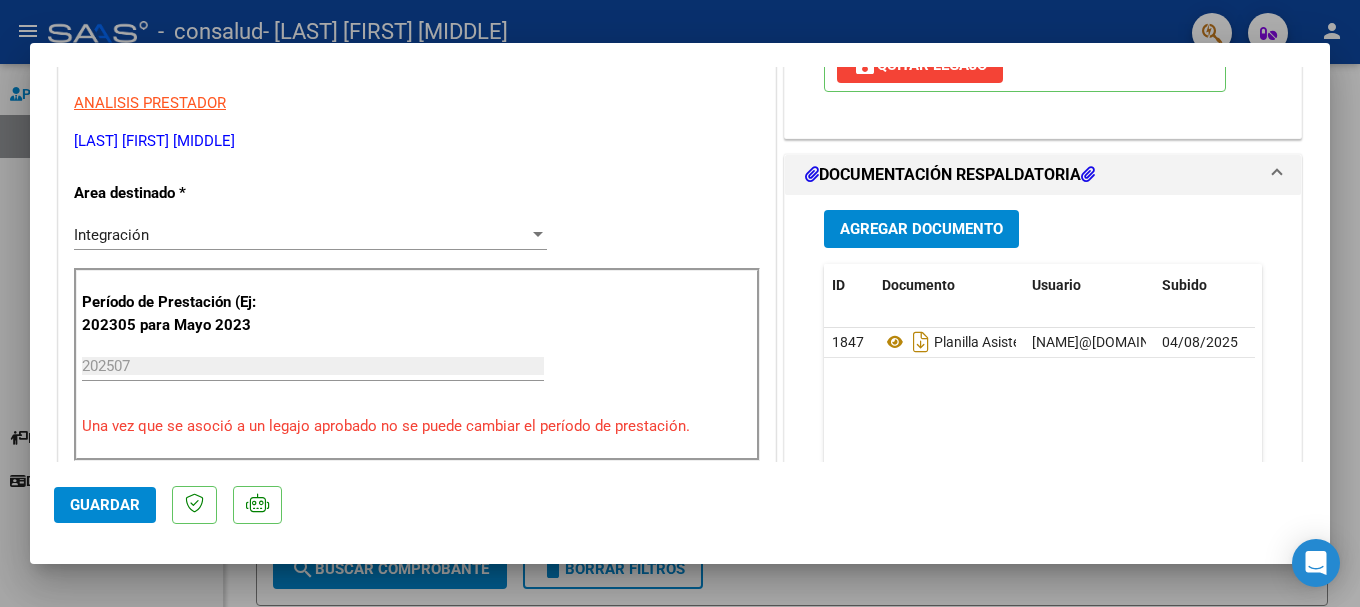 scroll, scrollTop: 0, scrollLeft: 0, axis: both 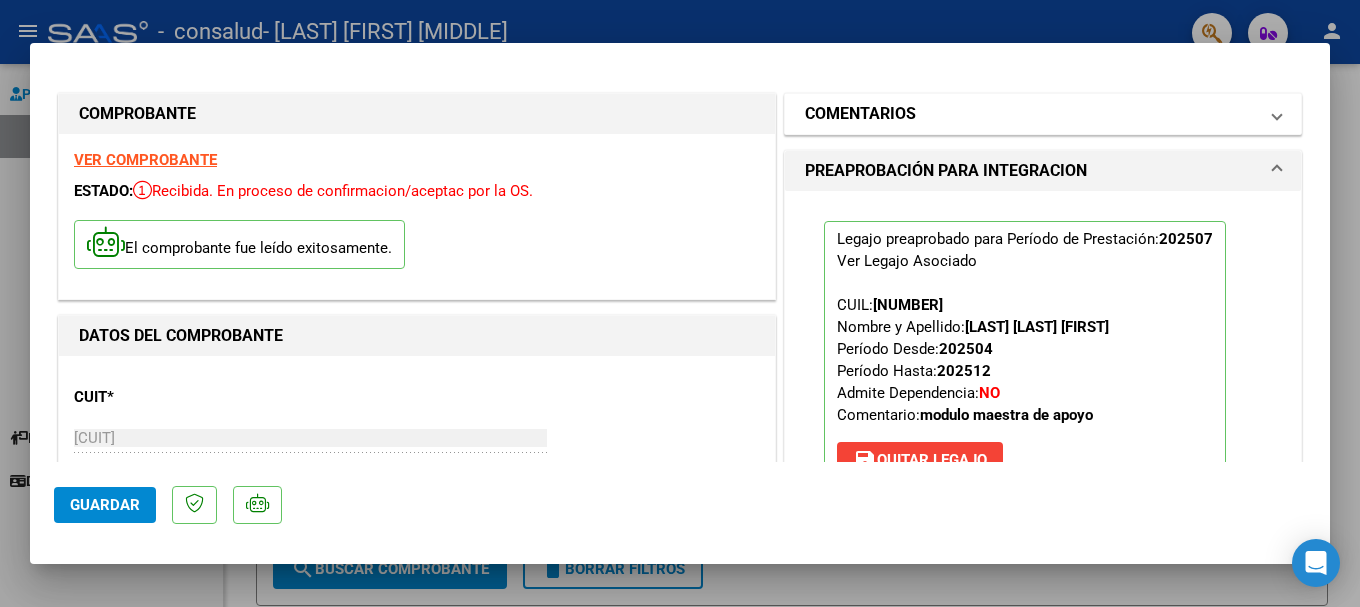 click at bounding box center (1277, 114) 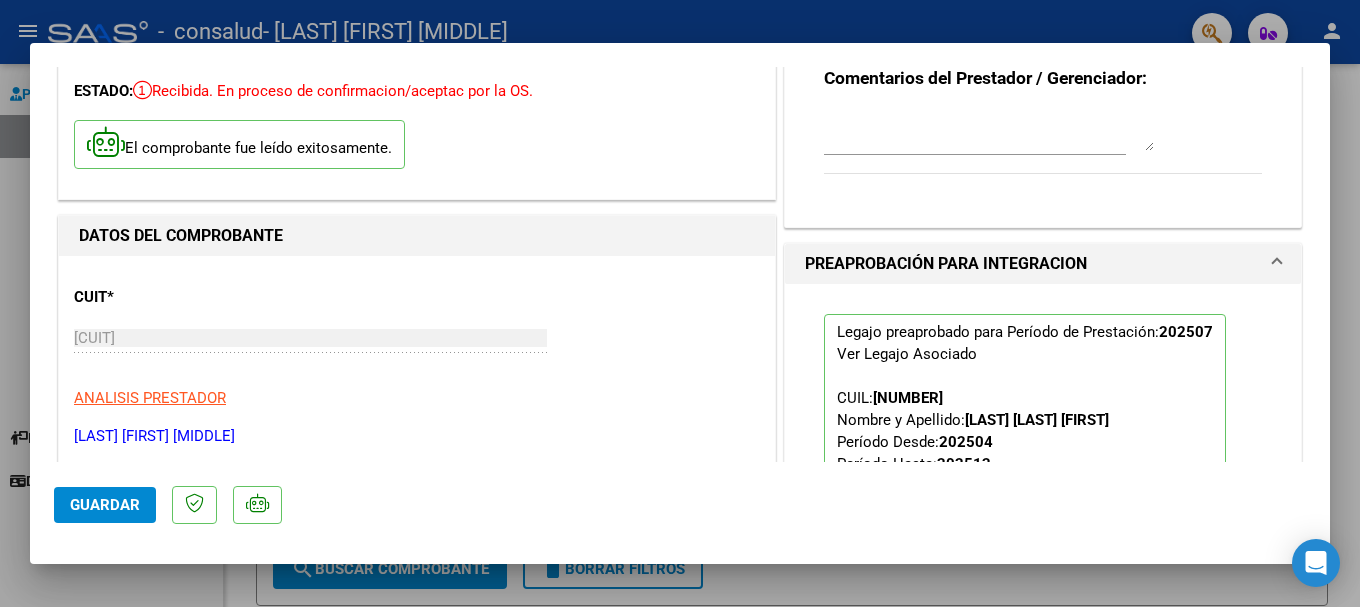 scroll, scrollTop: 0, scrollLeft: 0, axis: both 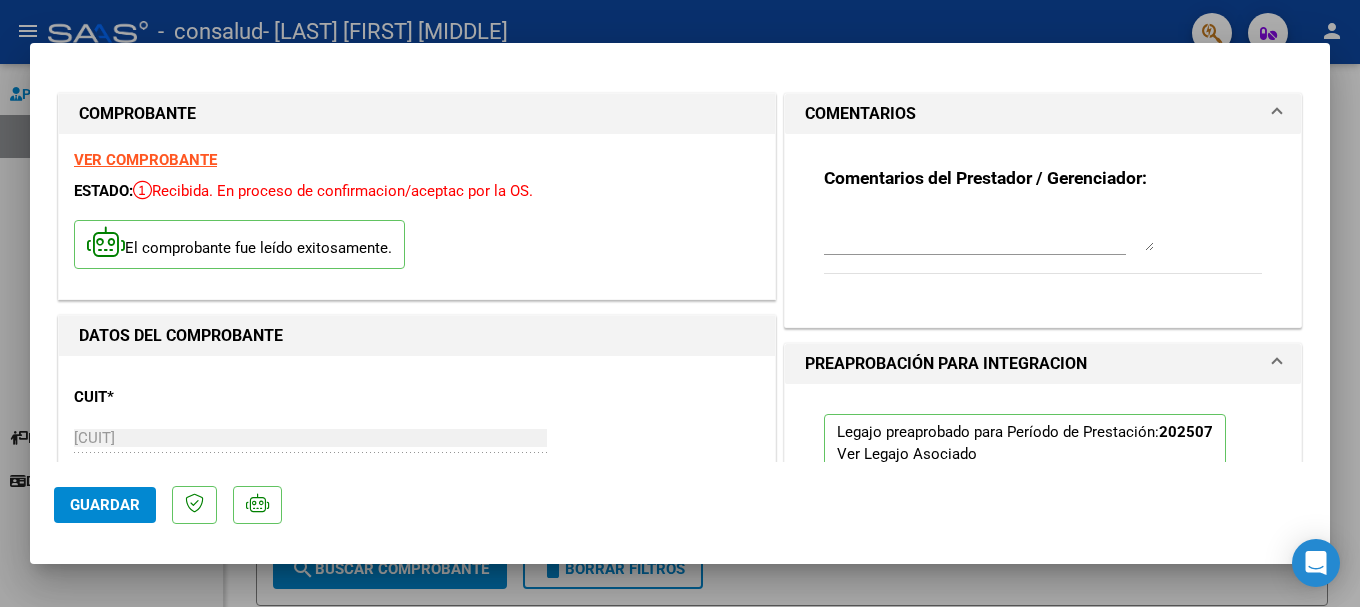 click on "COMPROBANTE VER COMPROBANTE     ESTADO: Recibida. En proceso de confirmacion/aceptac por la OS.   El comprobante fue leído exitosamente.   DATOS DEL COMPROBANTE CUIT * [CUIT] Ingresar CUIT   ANALISIS PRESTADOR   FLORES SANDRA NOEMI ARCA Padrón   Area destinado * Integración Seleccionar Area Período de Prestación (Ej: 202305 para Mayo 2023 [PERIOD] Ingrese el Período de Prestación como indica el ejemplo   Una vez que se asoció a un legajo aprobado no se puede cambiar el período de prestación.   Comprobante Tipo * Factura C Seleccionar Tipo Punto de Venta * [NUMBER] Ingresar el Nro.   Número * [NUMBER] Ingresar el Nro.   Monto * $ [AMOUNT] Ingresar el monto   Fecha del Cpbt. * [DATE] Ingresar la fecha   CAE / CAEA (no ingrese CAI) [CAE] Ingresar el CAE o CAEA (no ingrese CAI)   Fecha de Vencimiento [DATE] Ingresar la fecha   Ref. Externa   Ingresar la ref.   N° Liquidación   Ingresar el N° Liquidación   COMENTARIOS Comentarios del Prestador / Gerenciador:   NO" at bounding box center [680, 962] 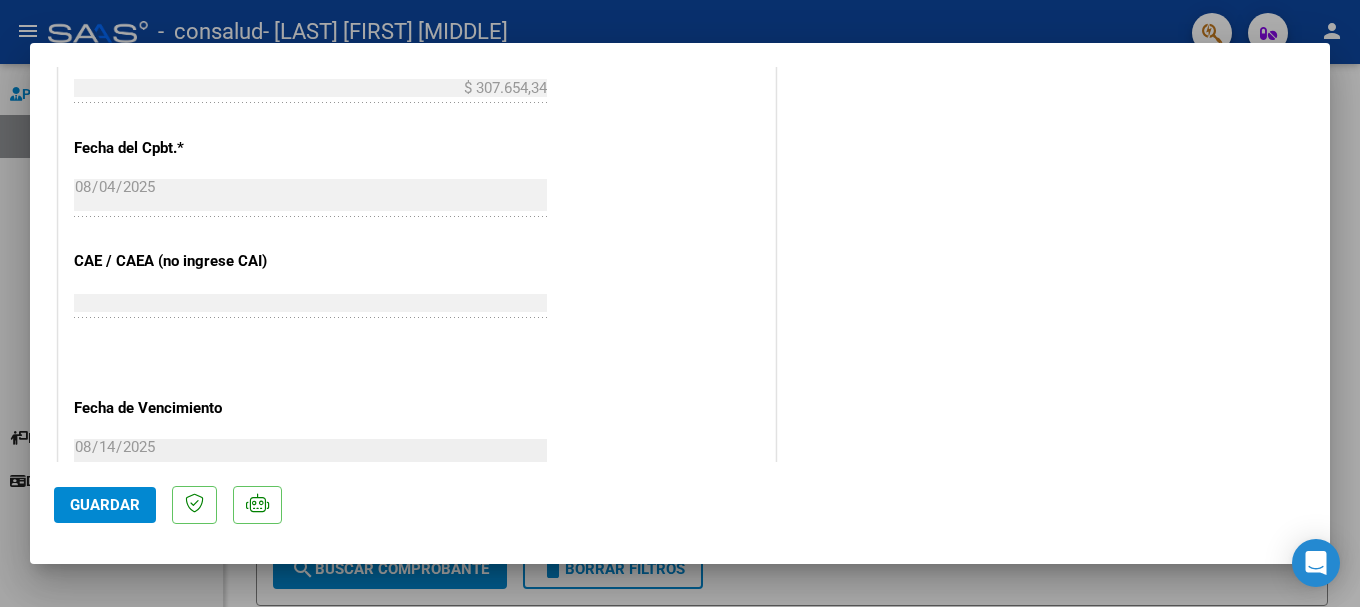 scroll, scrollTop: 1220, scrollLeft: 0, axis: vertical 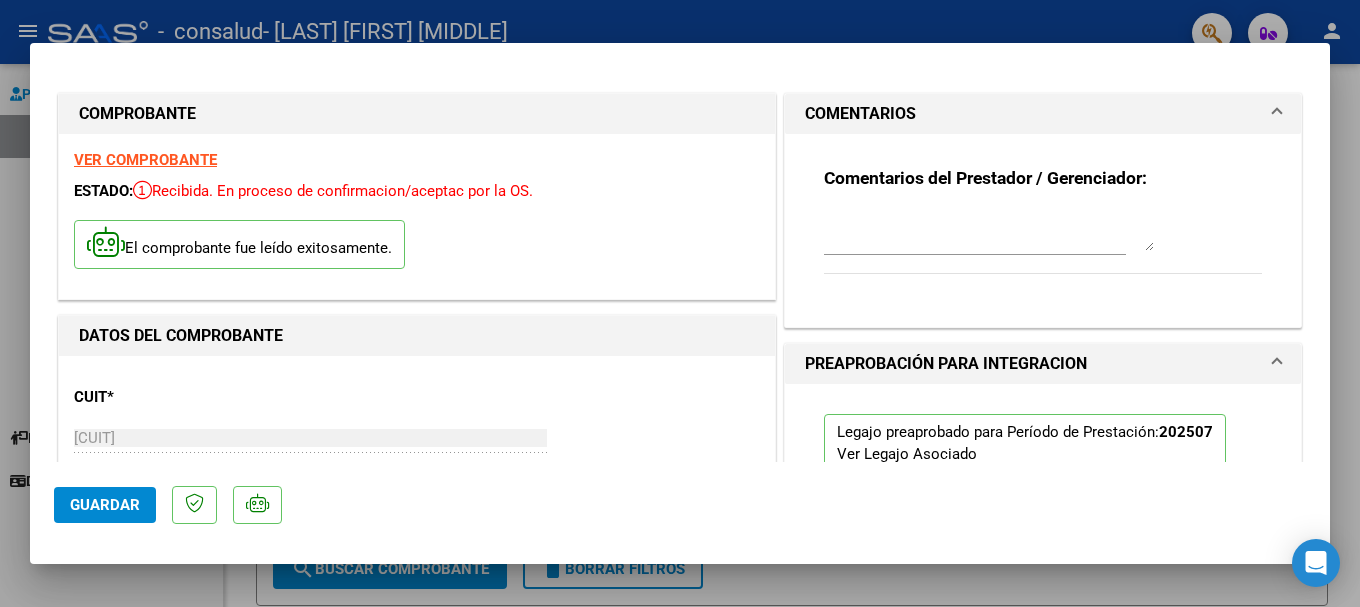 click on "CUIT * [CUIT] Ingresar CUIT   ANALISIS PRESTADOR   FLORES SANDRA NOEMI ARCA Padrón" at bounding box center (417, 459) 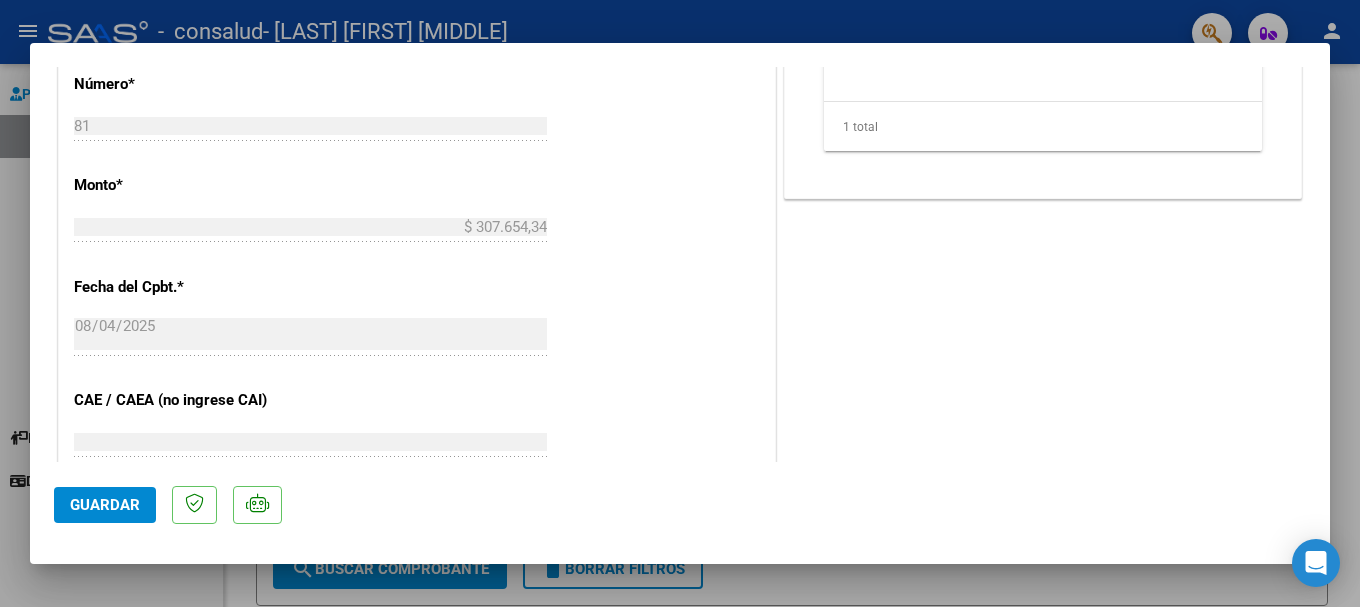 scroll, scrollTop: 1100, scrollLeft: 0, axis: vertical 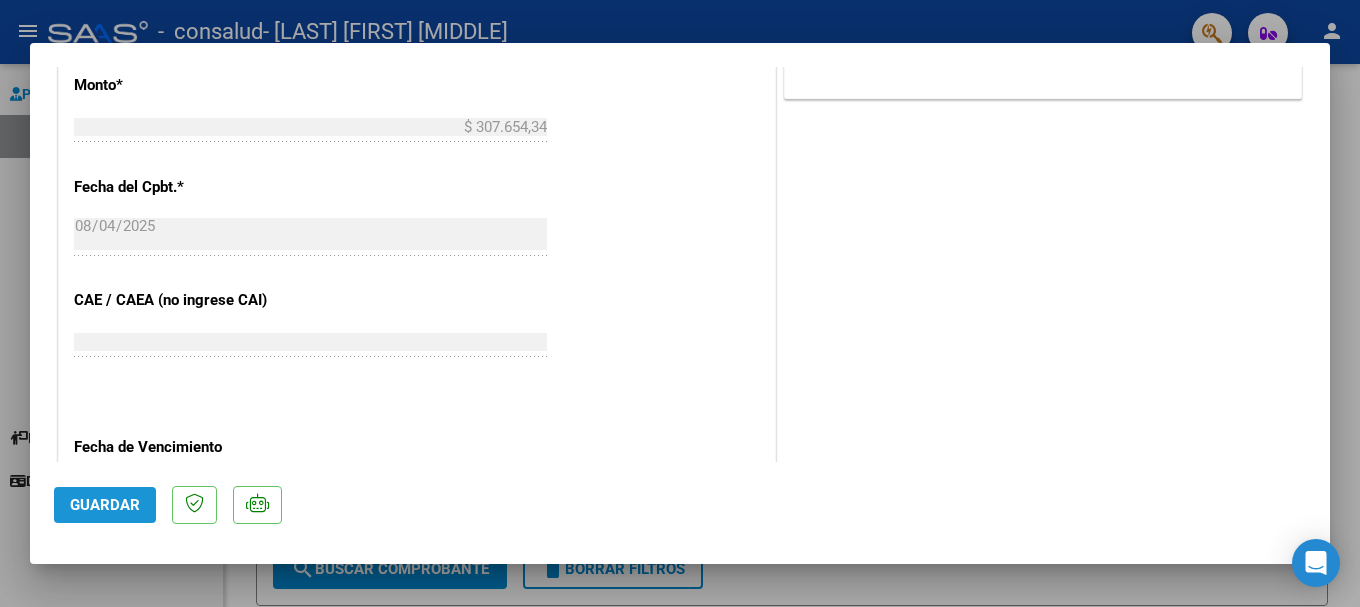 click on "Guardar" 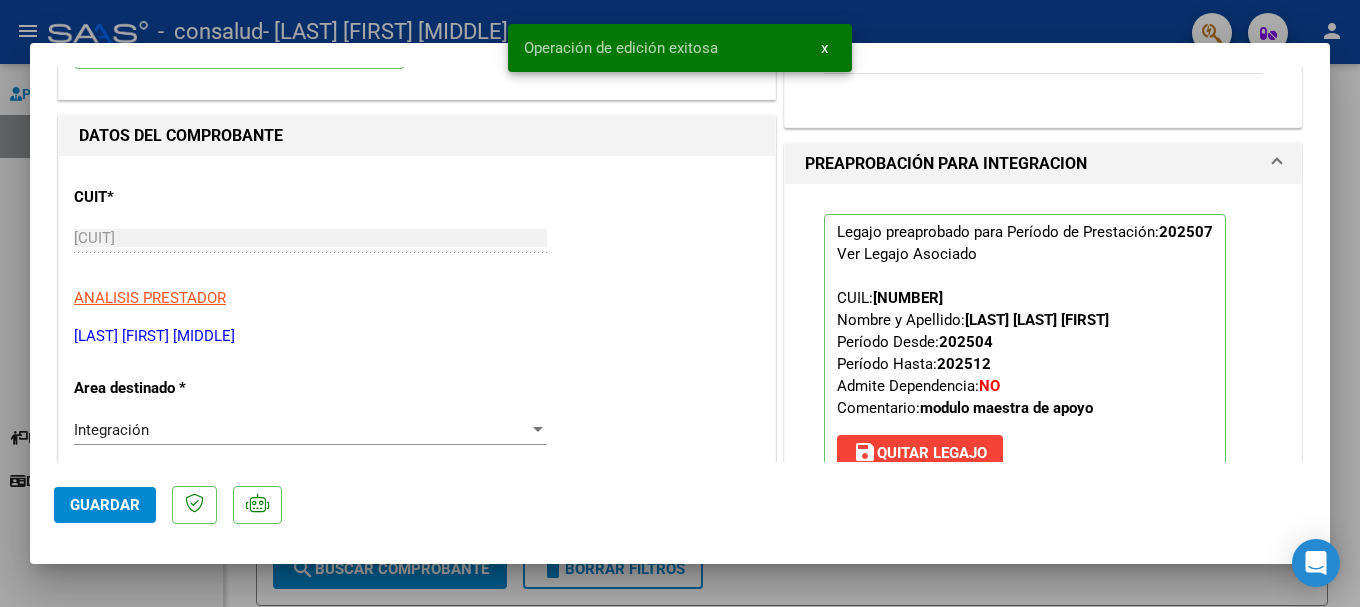 scroll, scrollTop: 100, scrollLeft: 0, axis: vertical 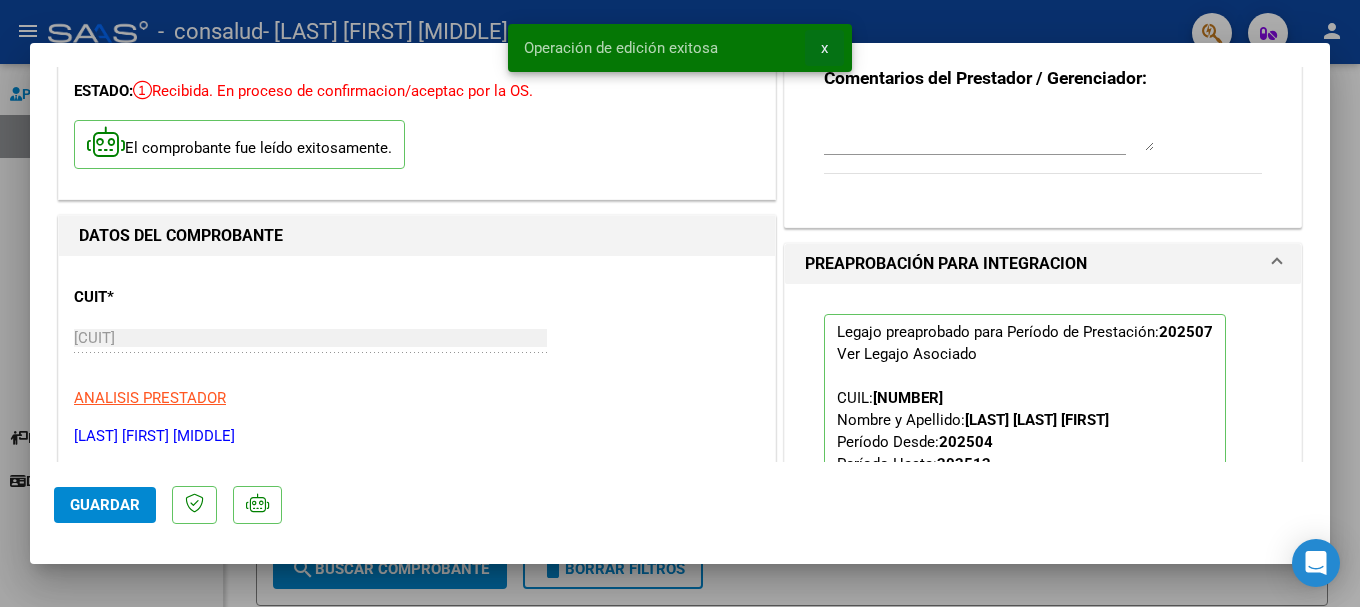 click on "x" at bounding box center [824, 48] 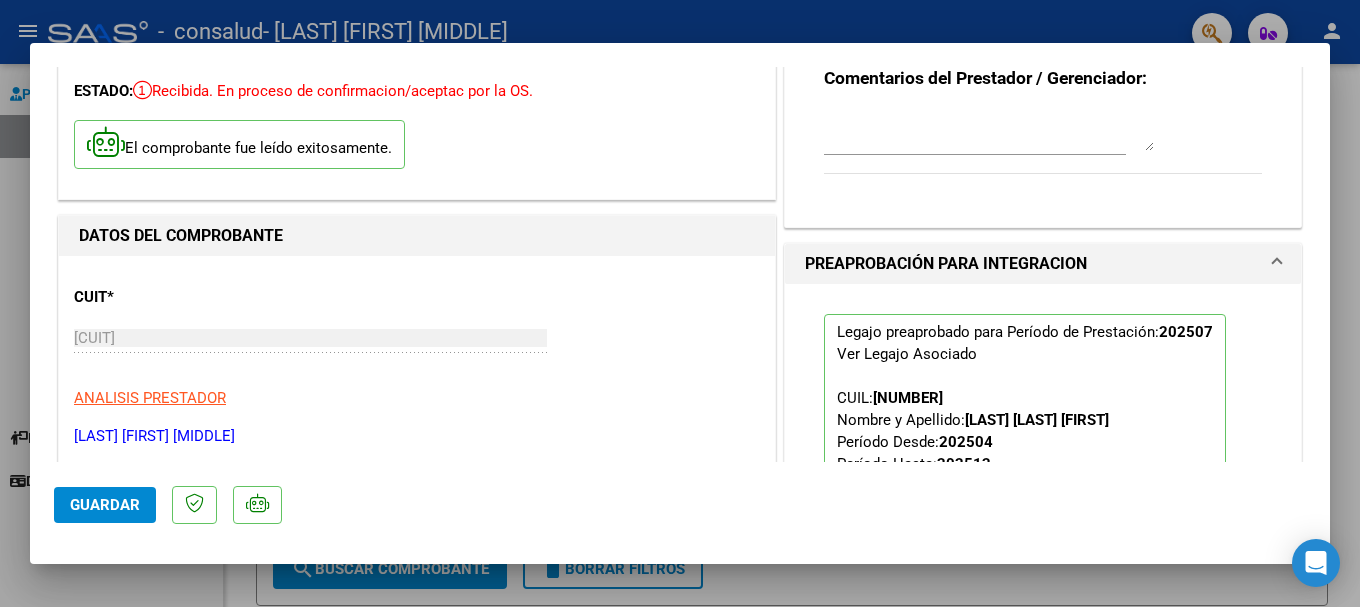 click at bounding box center [680, 303] 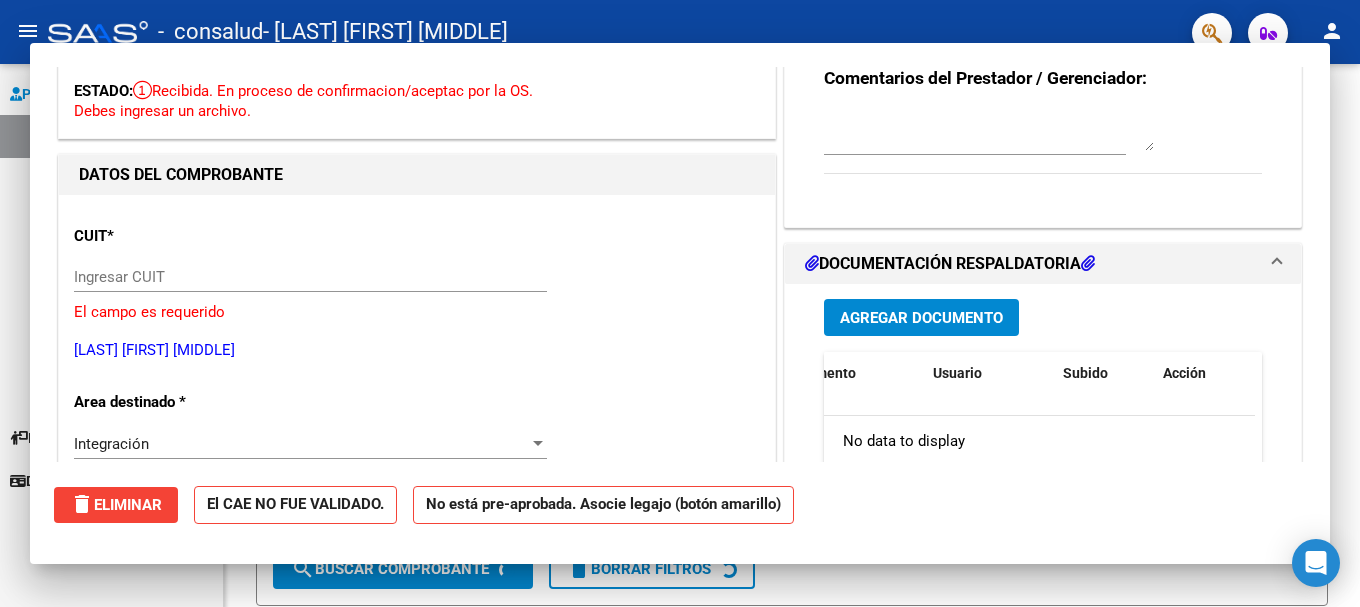 scroll, scrollTop: 0, scrollLeft: 0, axis: both 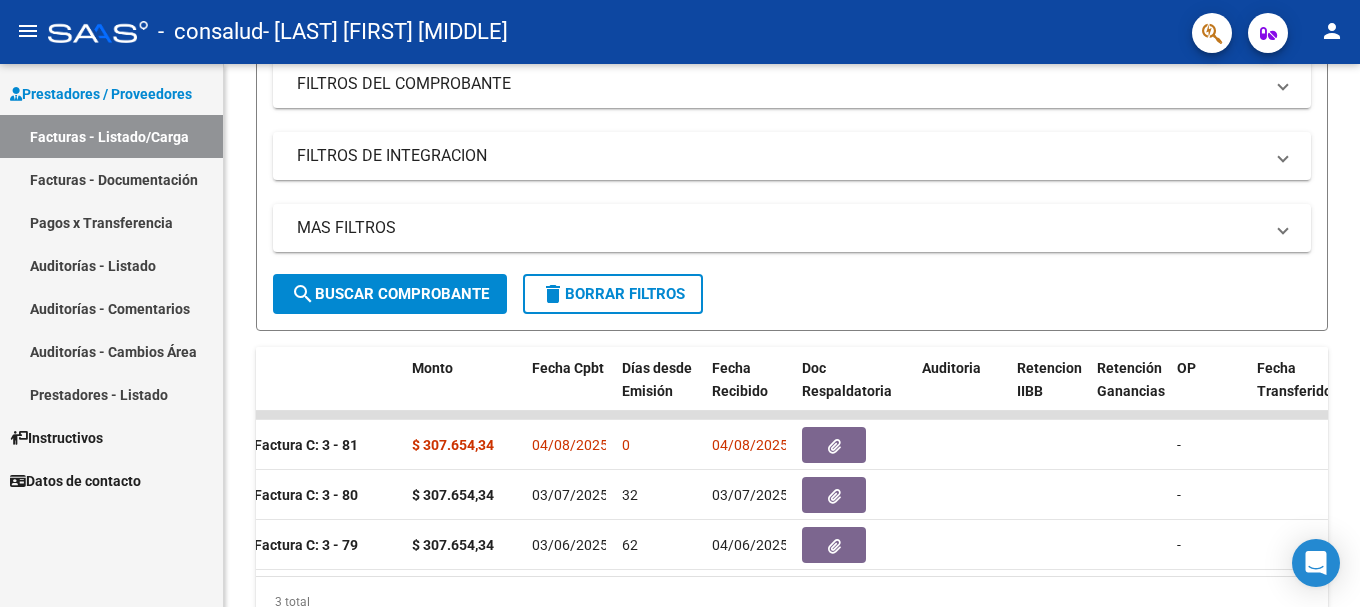 click on "person" 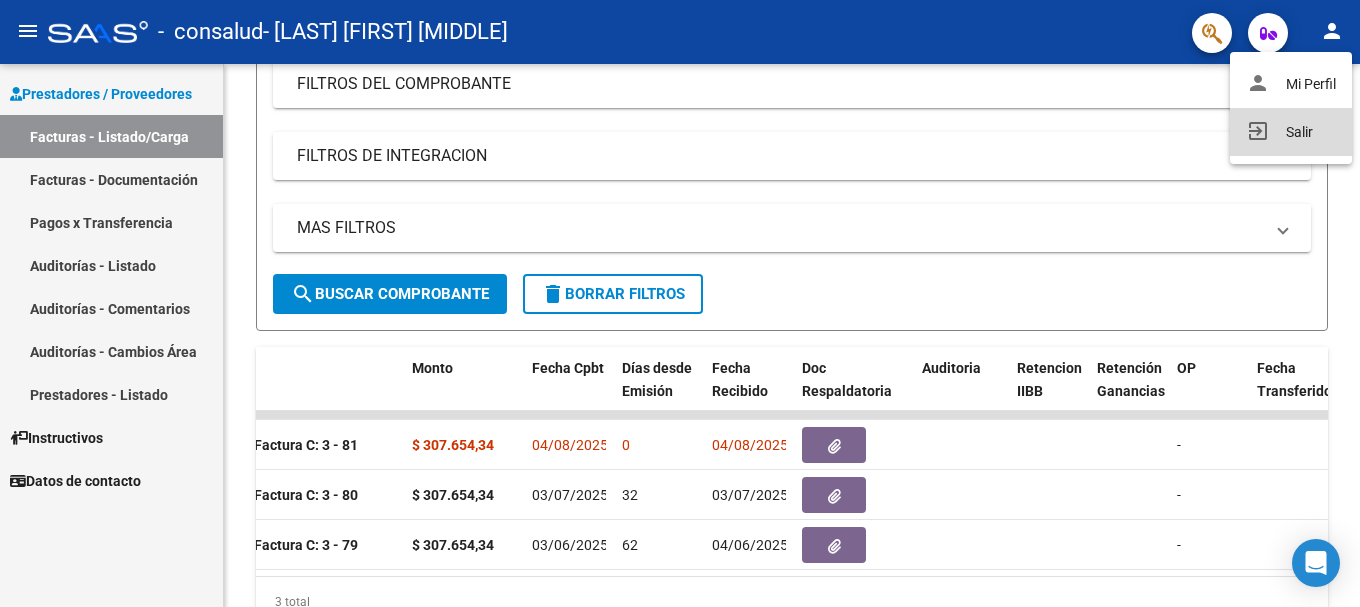 click on "exit_to_app  Salir" at bounding box center [1291, 132] 